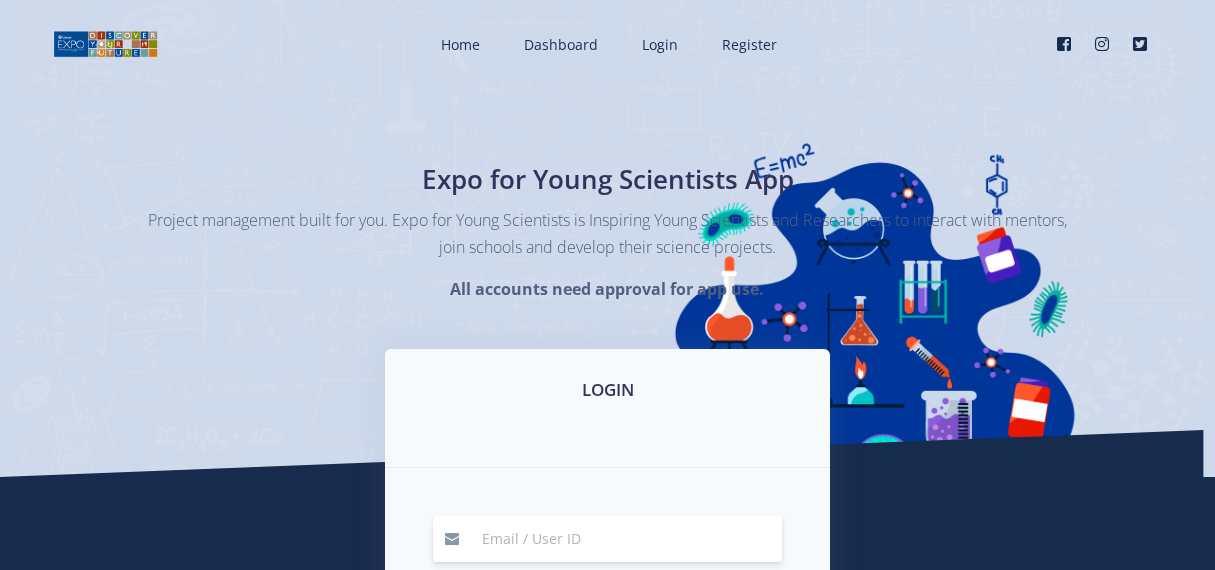 scroll, scrollTop: 0, scrollLeft: 0, axis: both 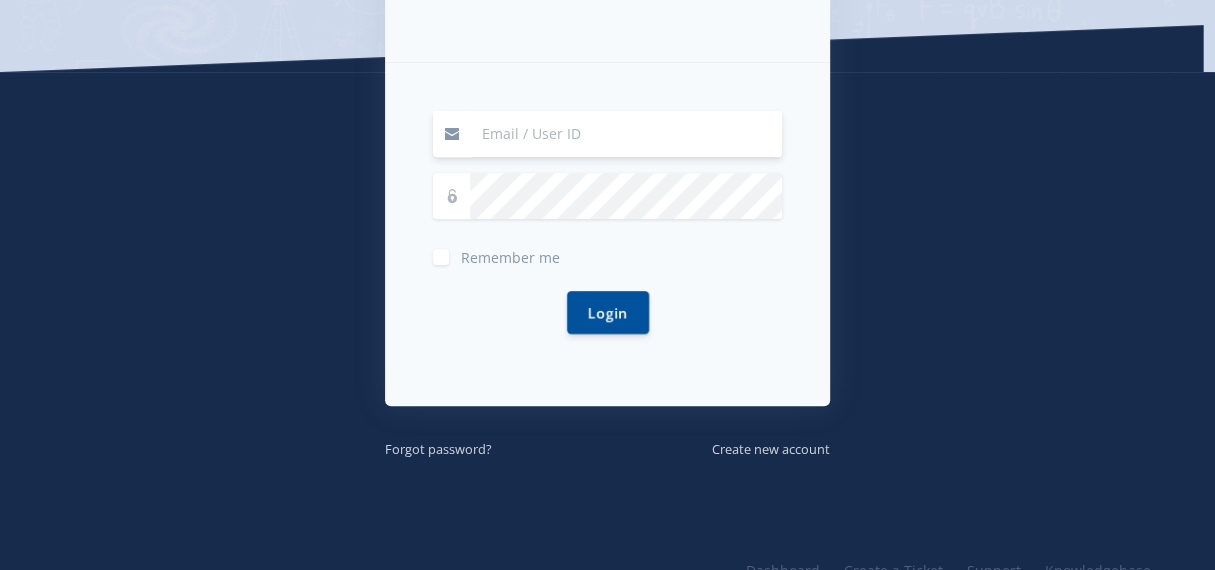click at bounding box center [626, 134] 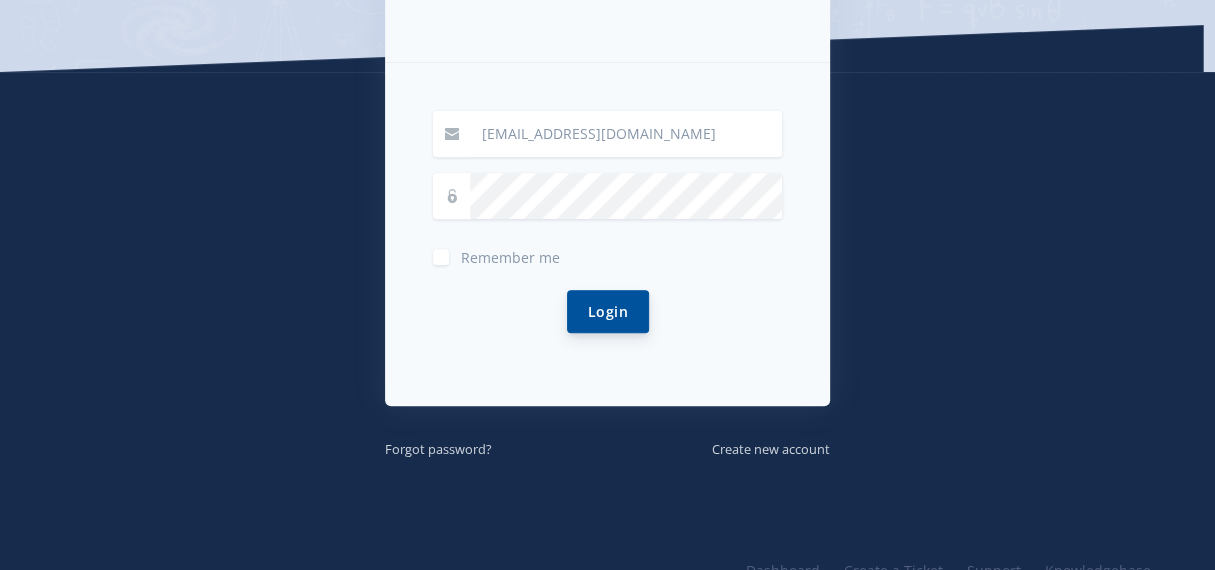 click on "Login" at bounding box center [608, 311] 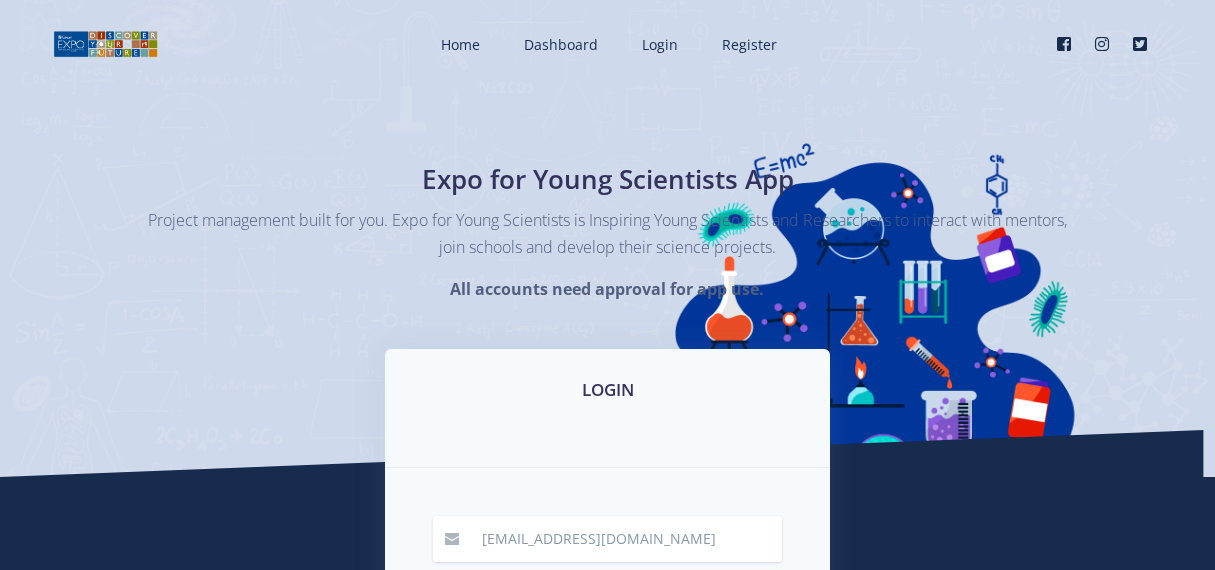 scroll, scrollTop: 0, scrollLeft: 0, axis: both 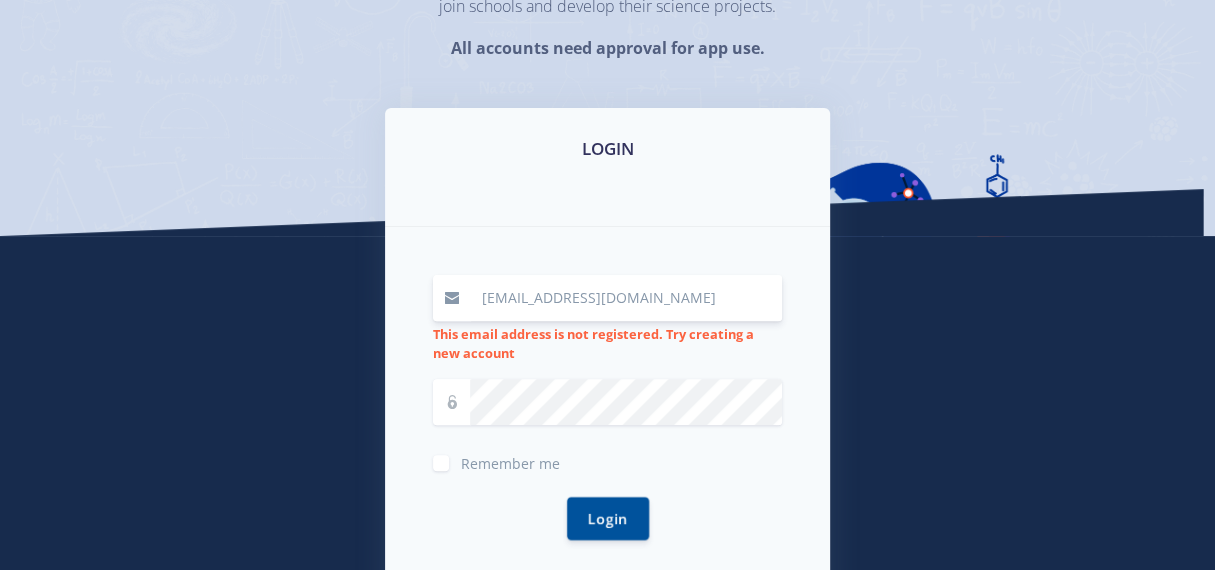 click on "[EMAIL_ADDRESS][DOMAIN_NAME]" at bounding box center [626, 298] 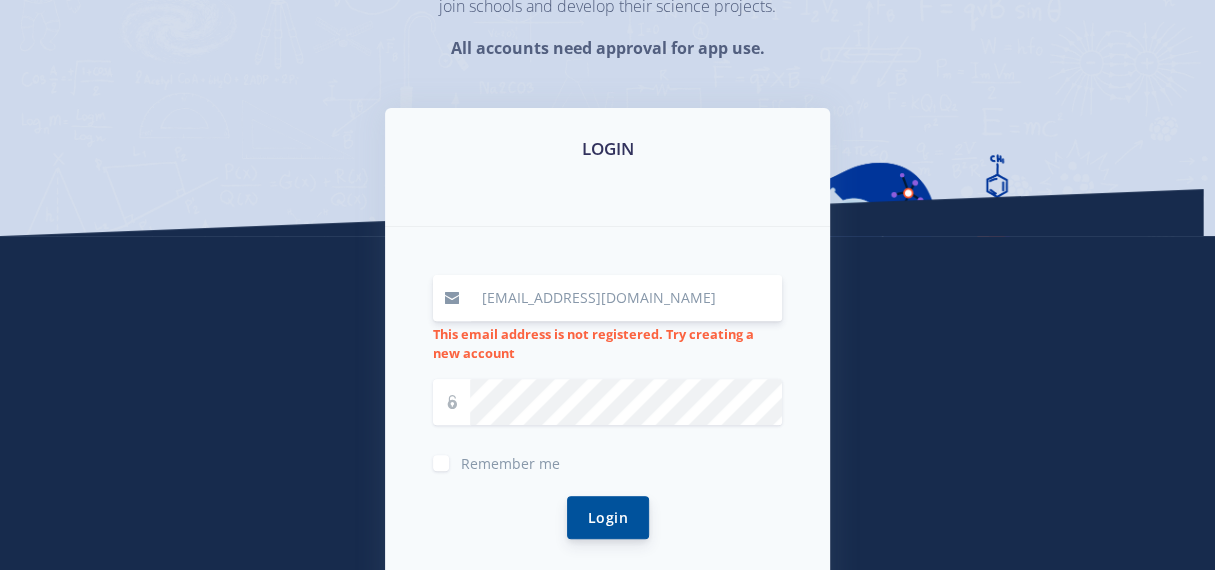 click on "Login" at bounding box center (608, 517) 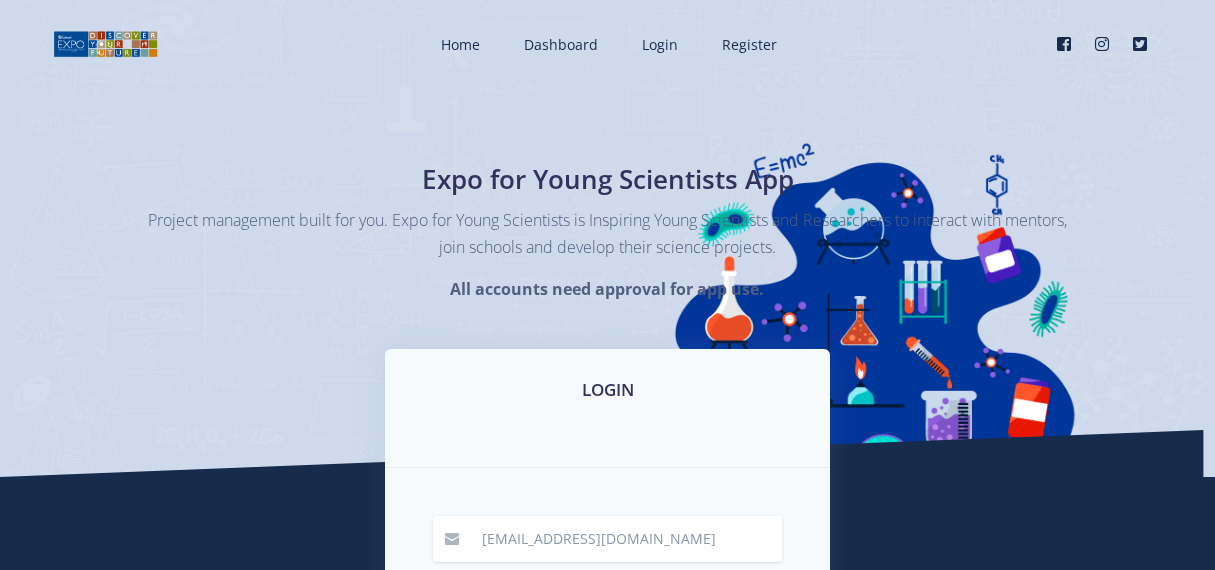 scroll, scrollTop: 0, scrollLeft: 0, axis: both 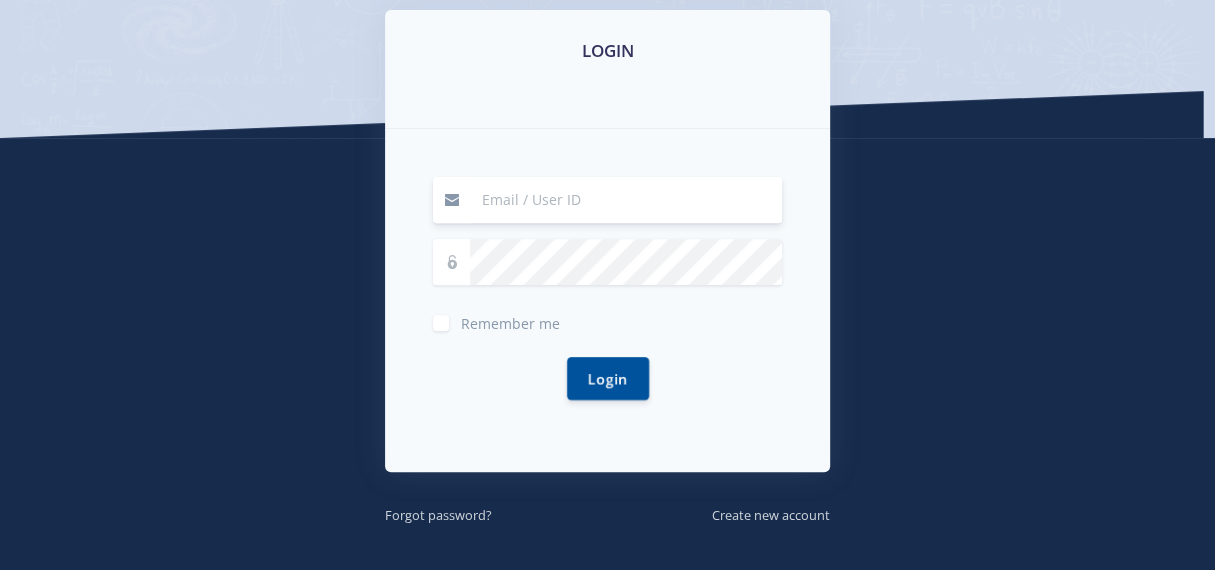 click at bounding box center (626, 200) 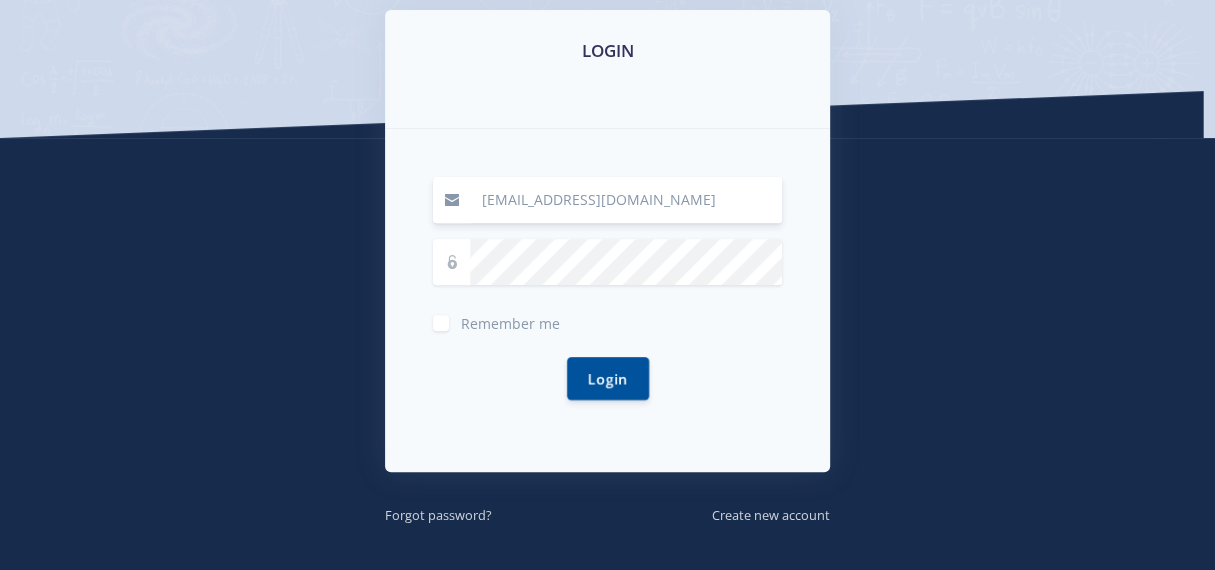type on "negondenite@vodamail.co.za" 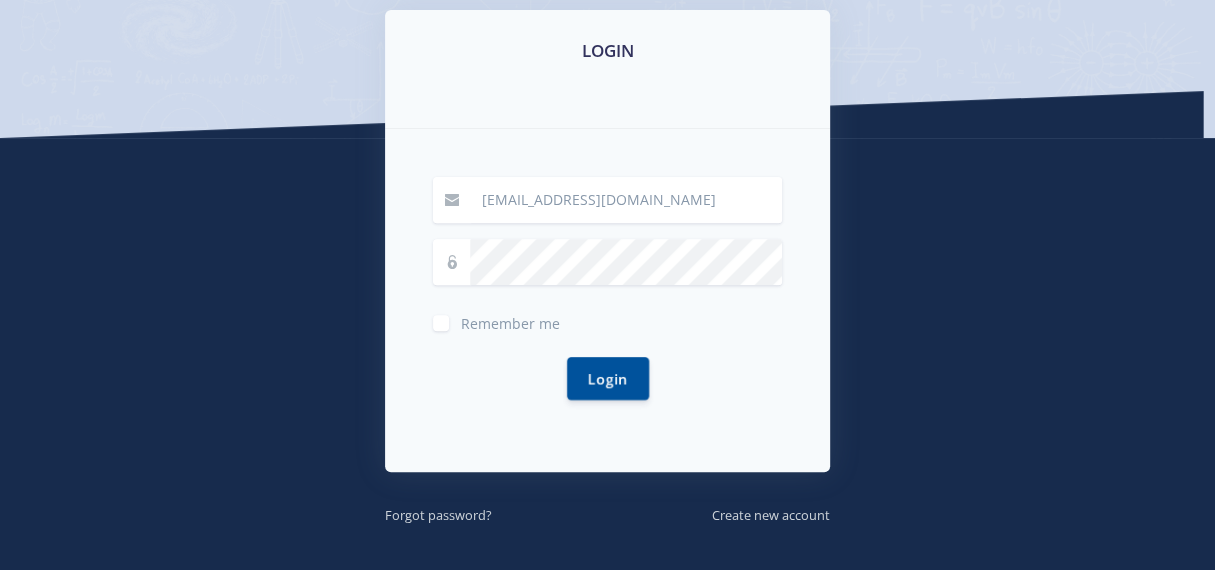 click at bounding box center (452, 262) 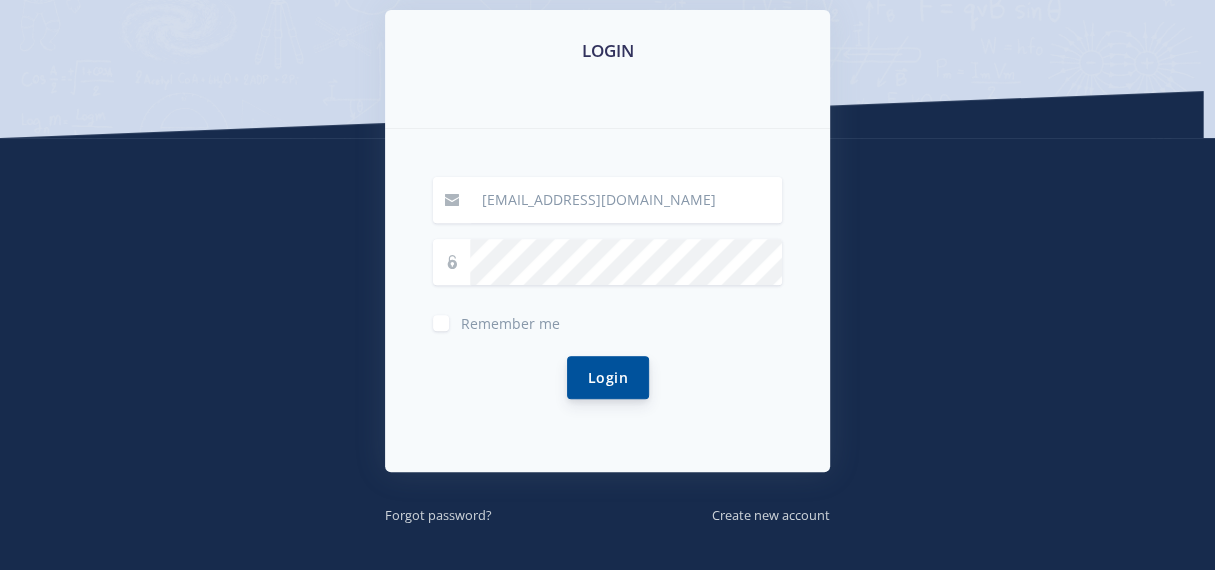 click on "Login" at bounding box center (608, 377) 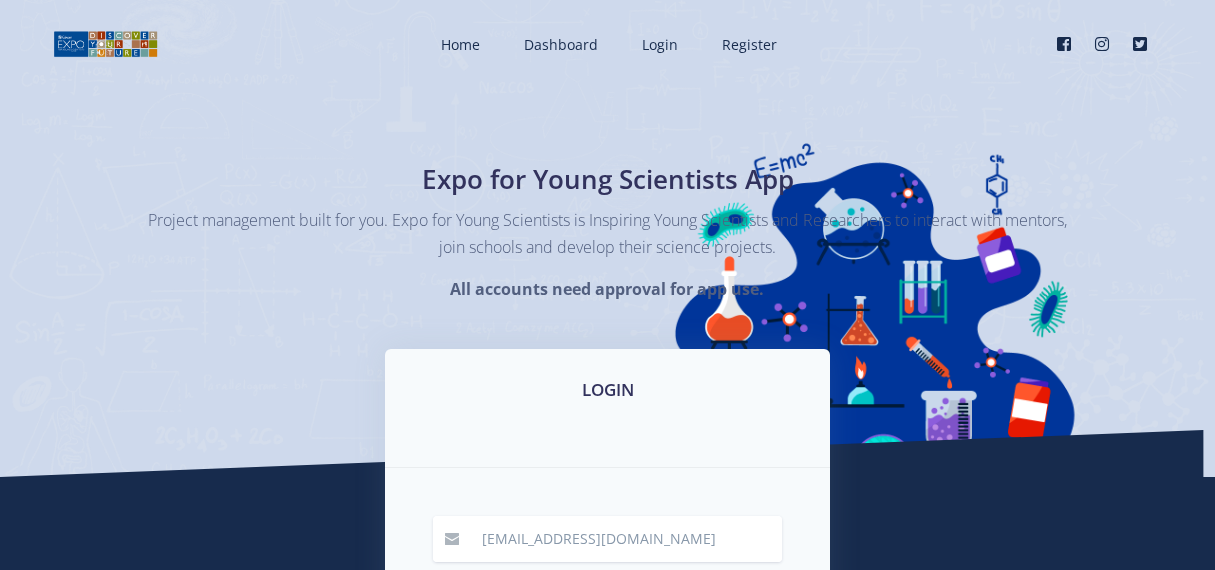 scroll, scrollTop: 0, scrollLeft: 0, axis: both 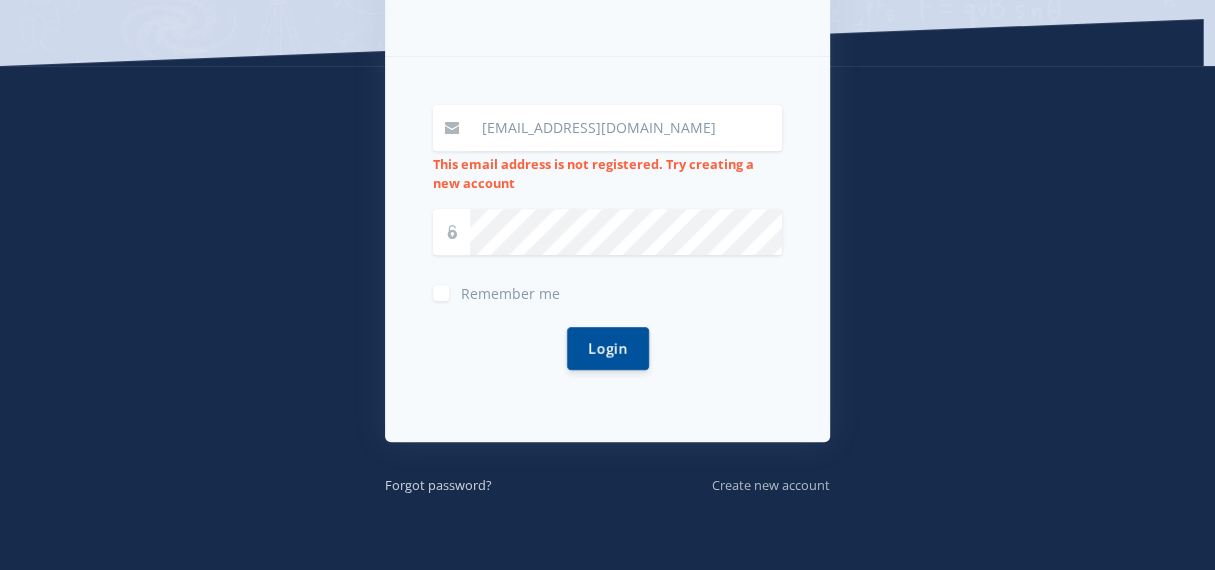 click on "Create new account" at bounding box center (771, 485) 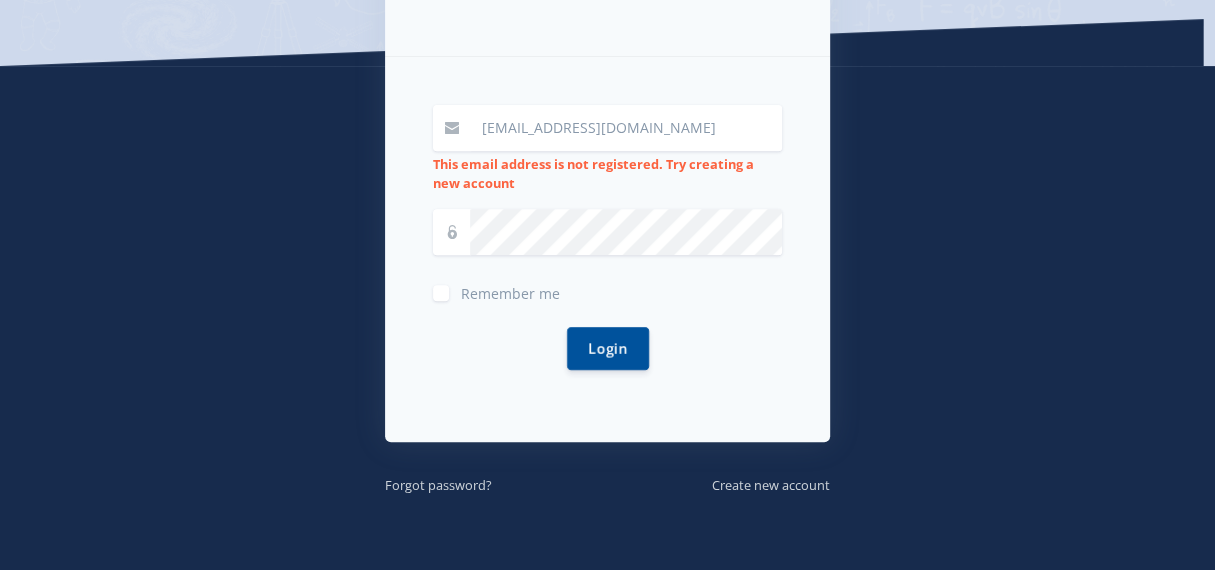 scroll, scrollTop: 412, scrollLeft: 0, axis: vertical 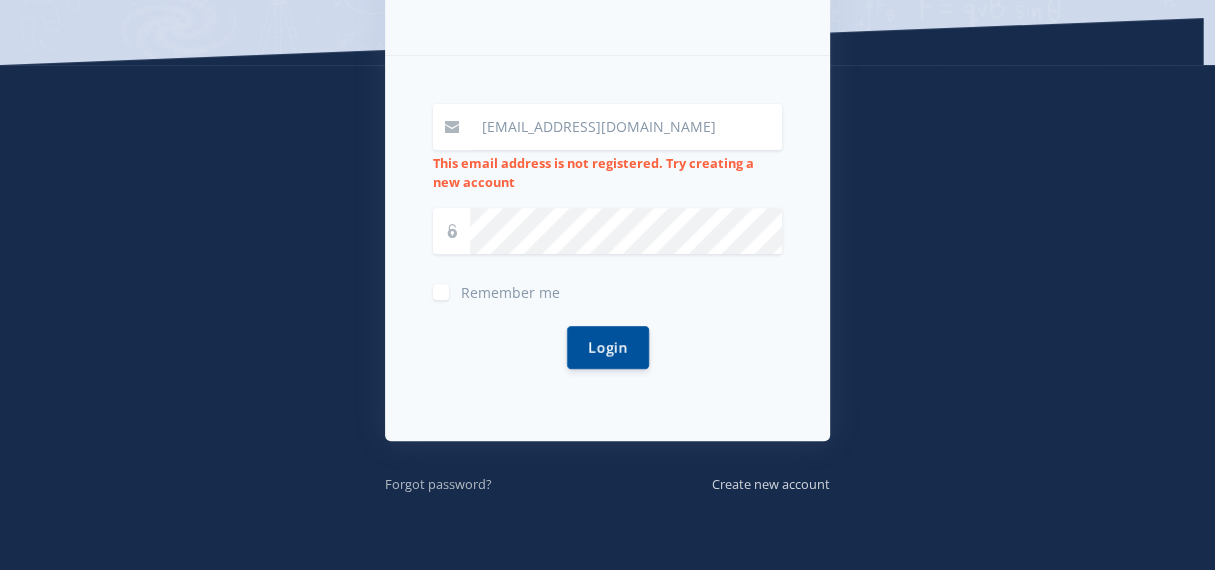 click on "Forgot password?" at bounding box center (438, 484) 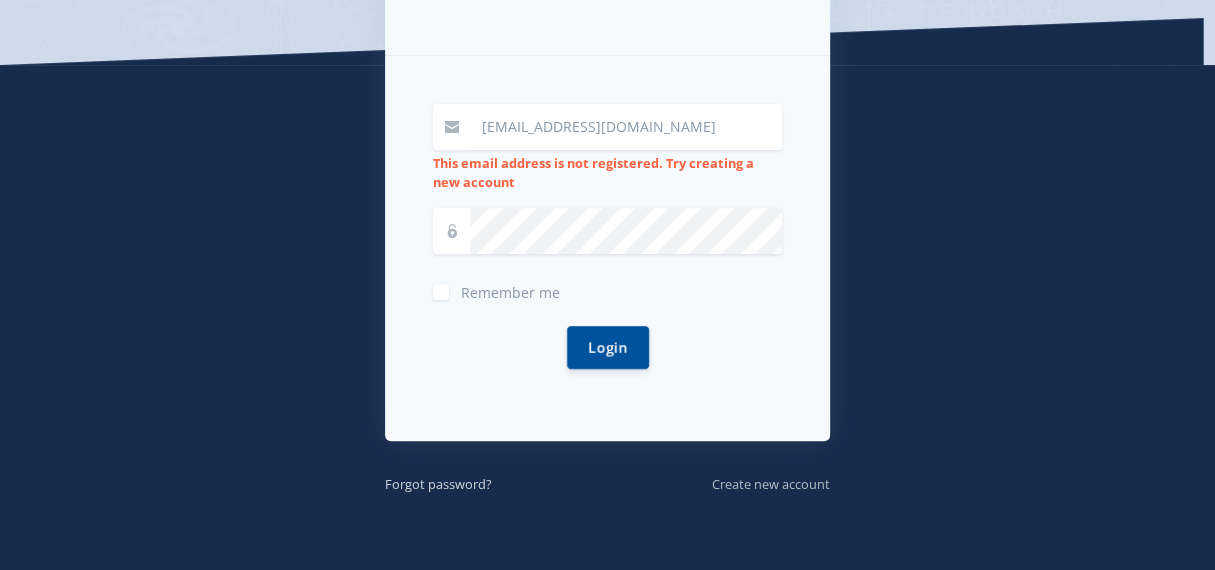 click on "Create new account" at bounding box center (771, 484) 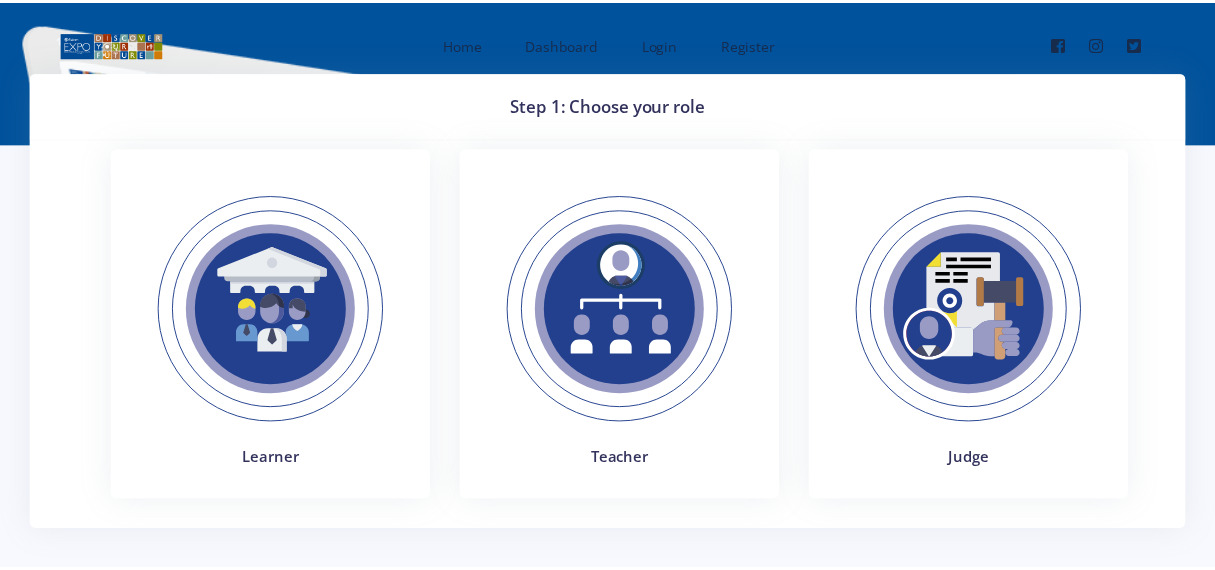 scroll, scrollTop: 0, scrollLeft: 0, axis: both 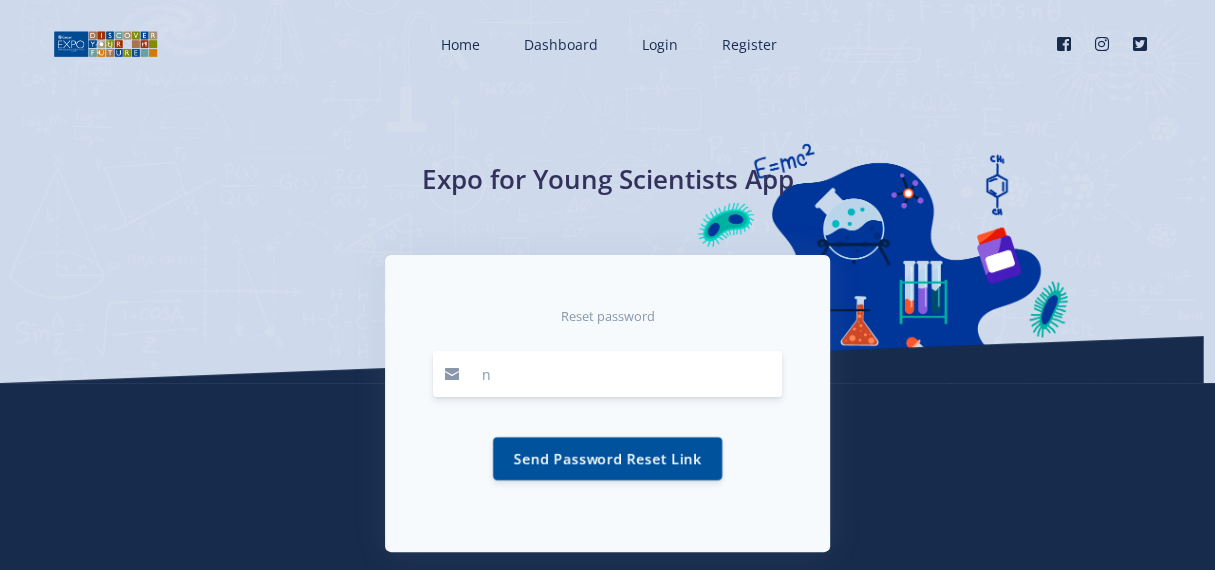 type on "[EMAIL_ADDRESS][DOMAIN_NAME]" 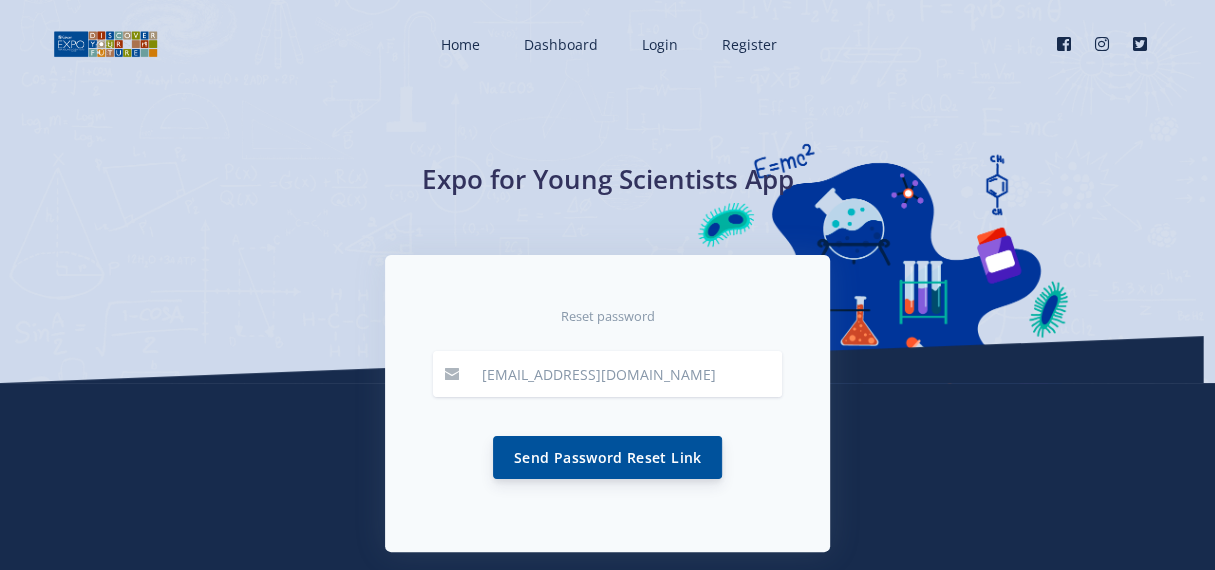 click on "Send Password Reset Link" at bounding box center [607, 457] 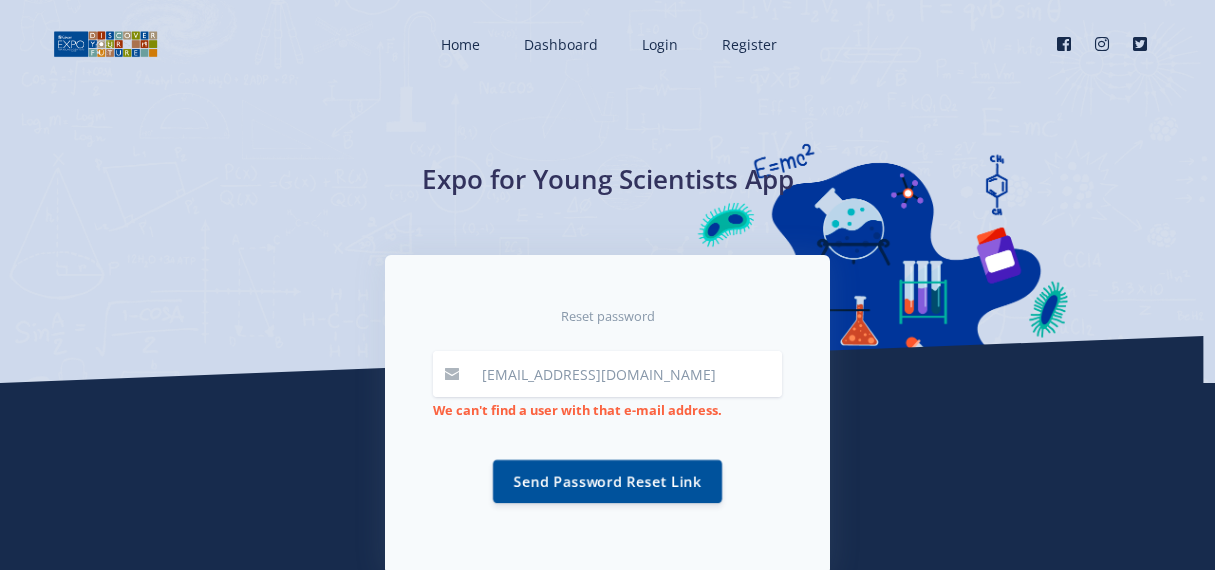 scroll, scrollTop: 0, scrollLeft: 0, axis: both 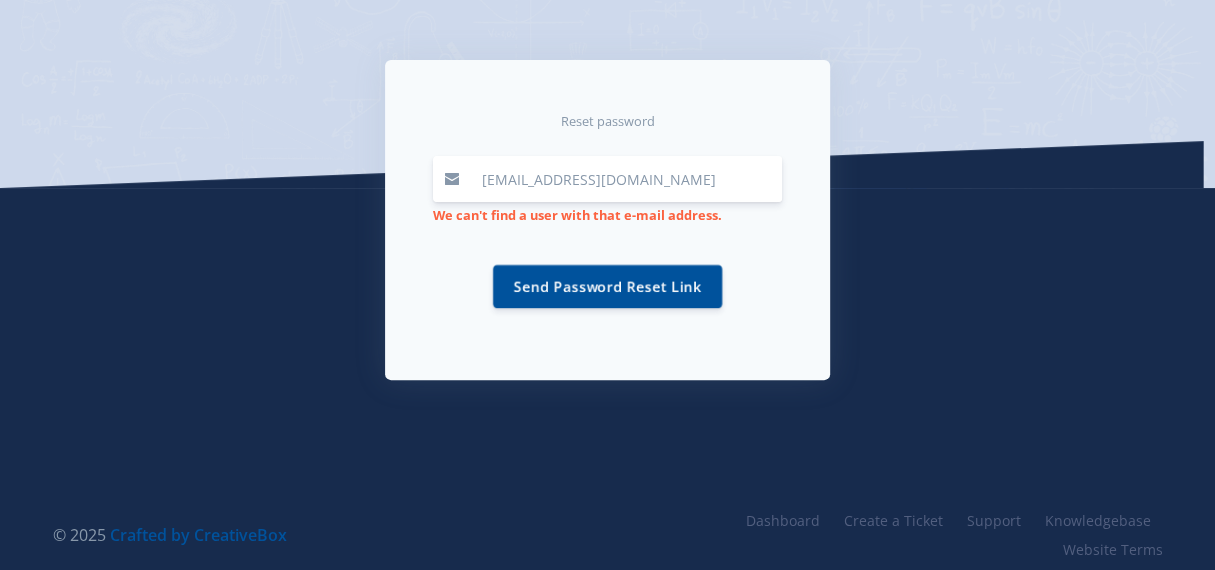 click on "negondenite@vodamail.co.za" at bounding box center [626, 179] 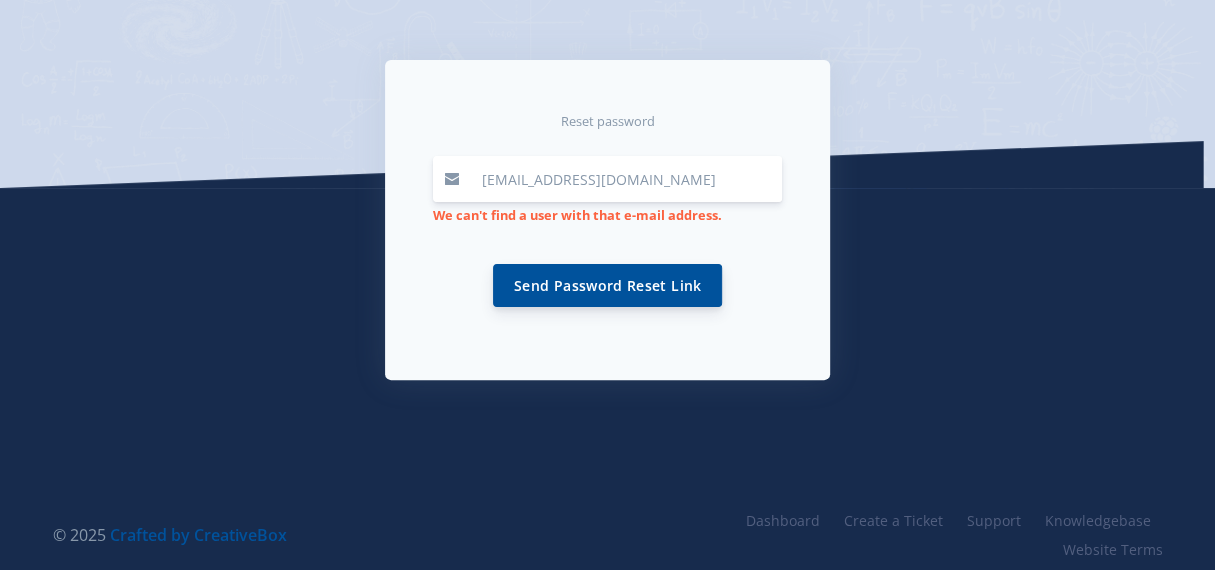 type on "[EMAIL_ADDRESS][DOMAIN_NAME]" 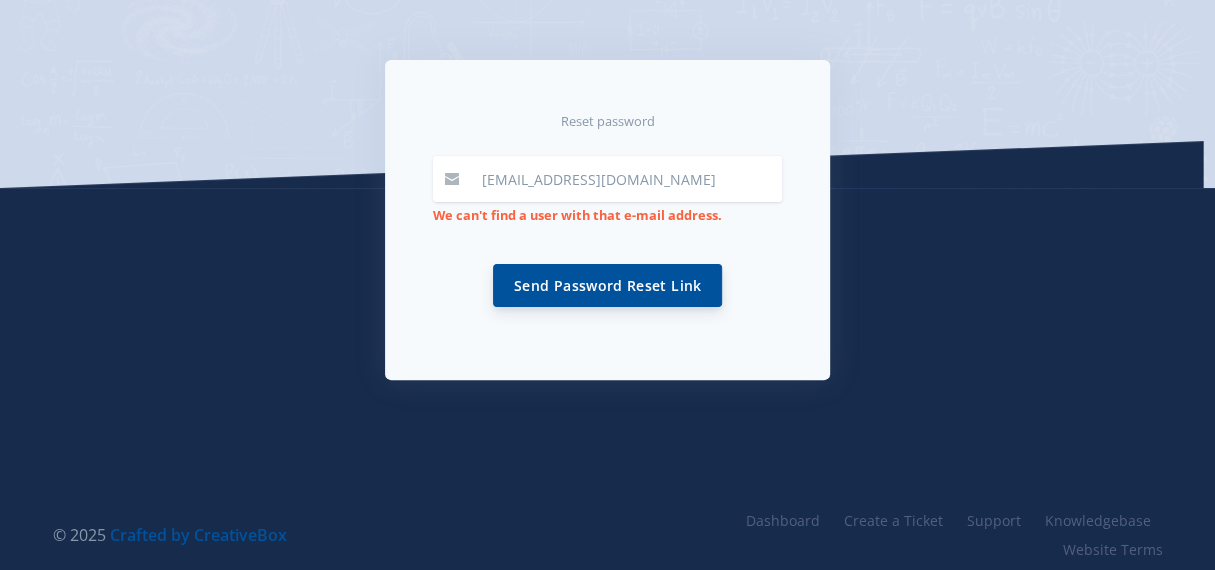 click on "Send Password Reset Link" at bounding box center (607, 285) 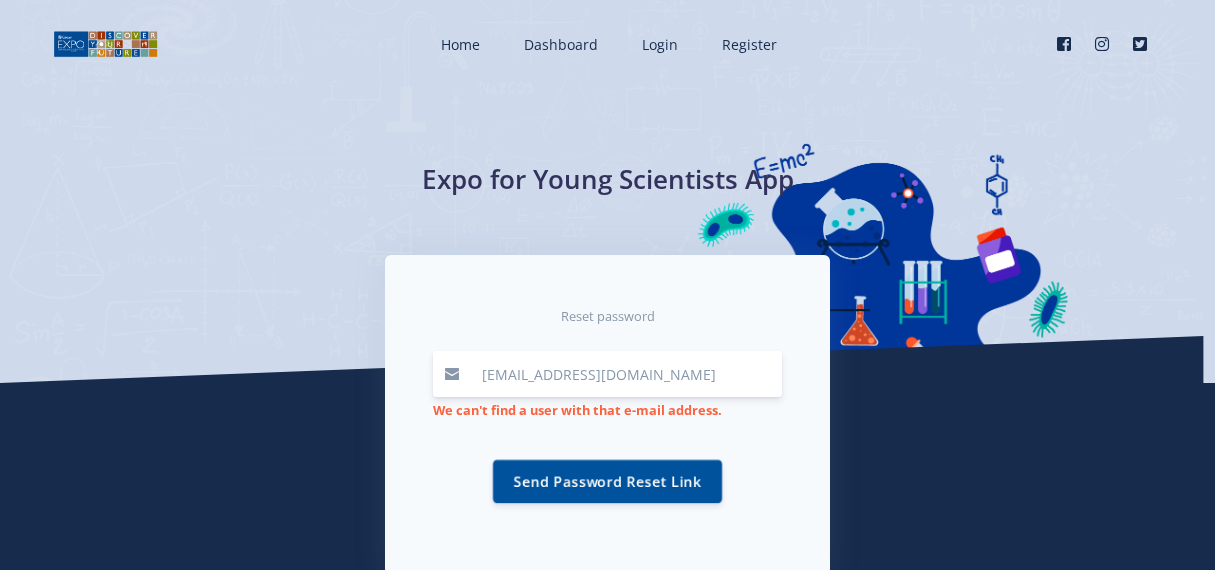 scroll, scrollTop: 0, scrollLeft: 0, axis: both 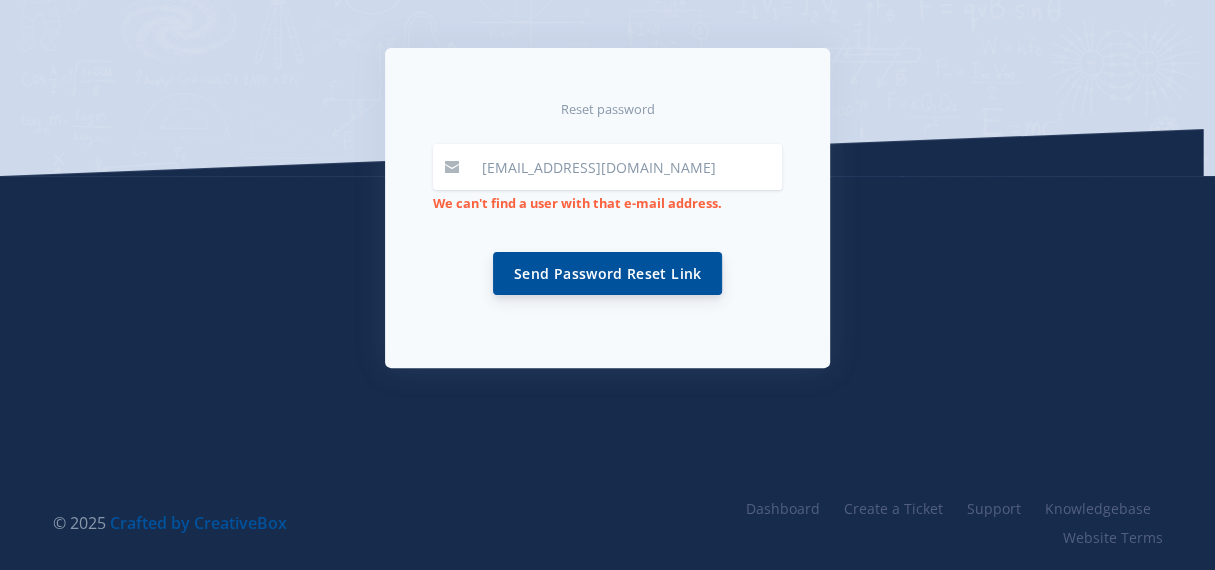 click on "Send Password Reset Link" at bounding box center [607, 273] 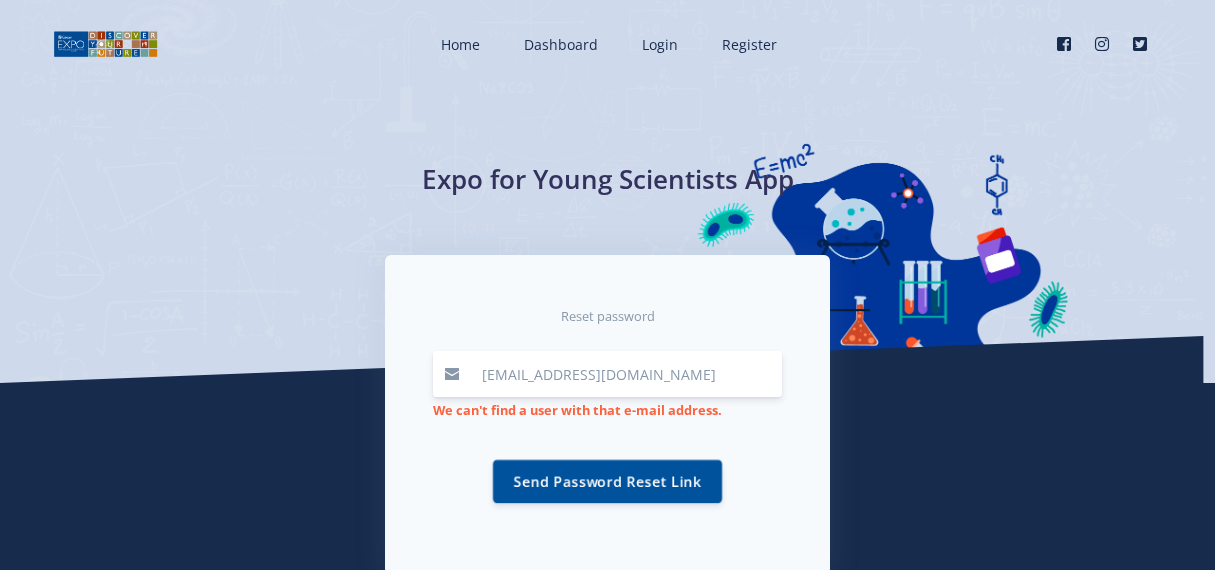 scroll, scrollTop: 0, scrollLeft: 0, axis: both 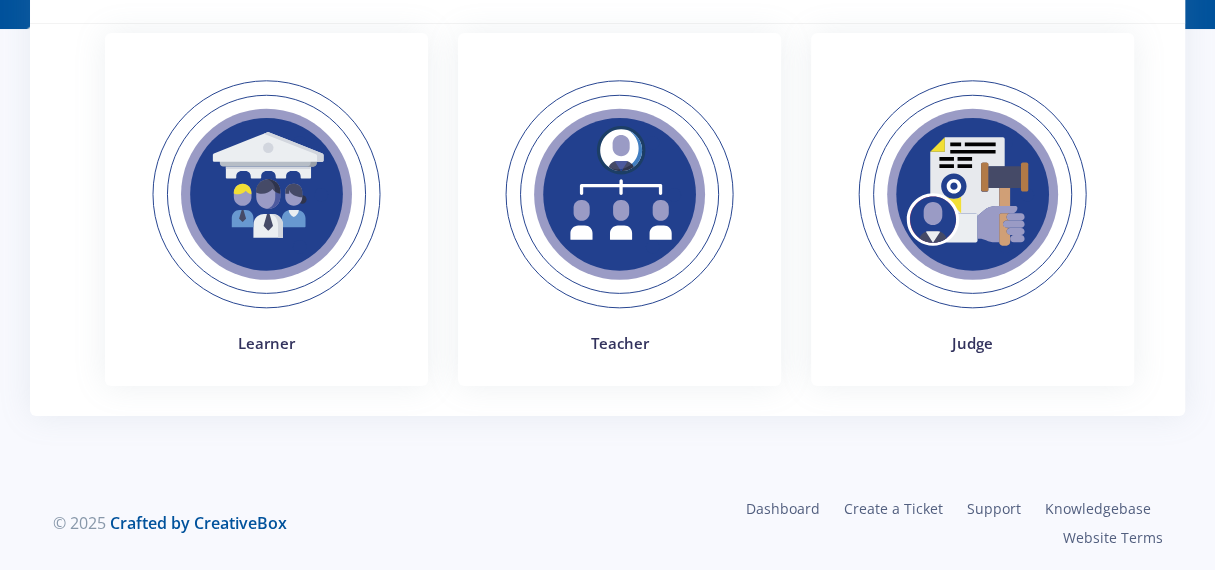 click at bounding box center (972, 194) 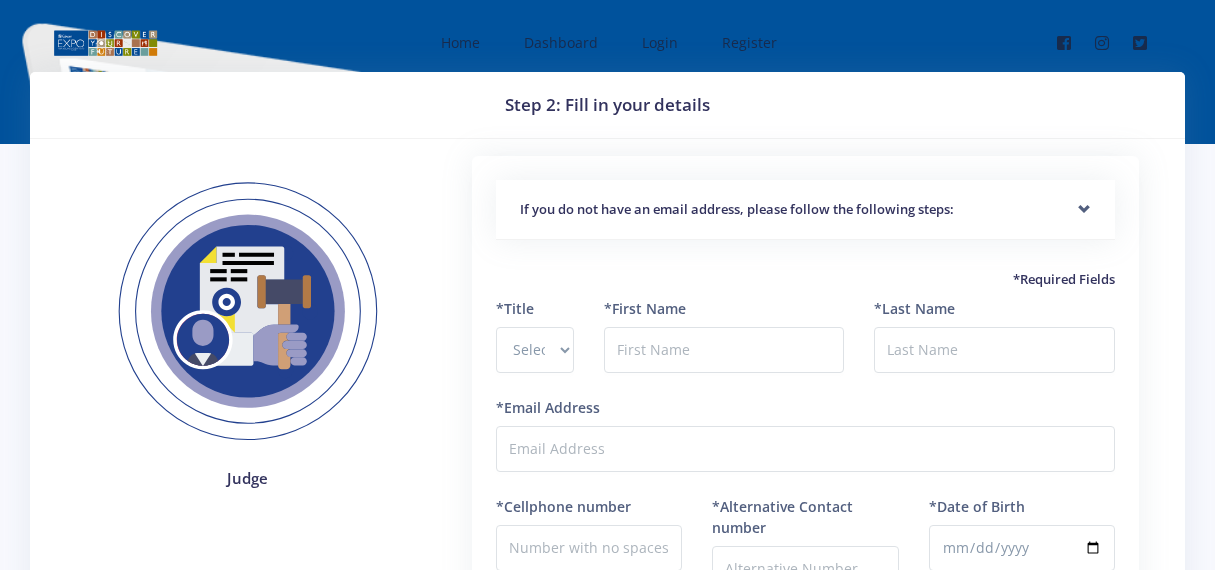 scroll, scrollTop: 0, scrollLeft: 0, axis: both 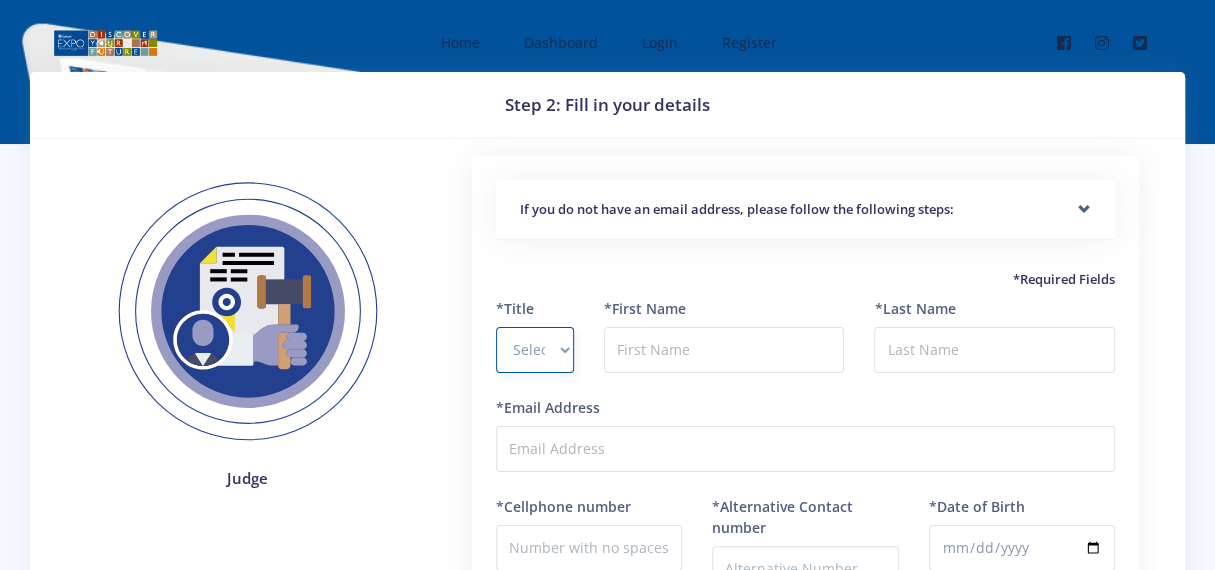 click on "Select Title
Prof
Dr
Mr
Mrs
Ms
Other" at bounding box center [535, 350] 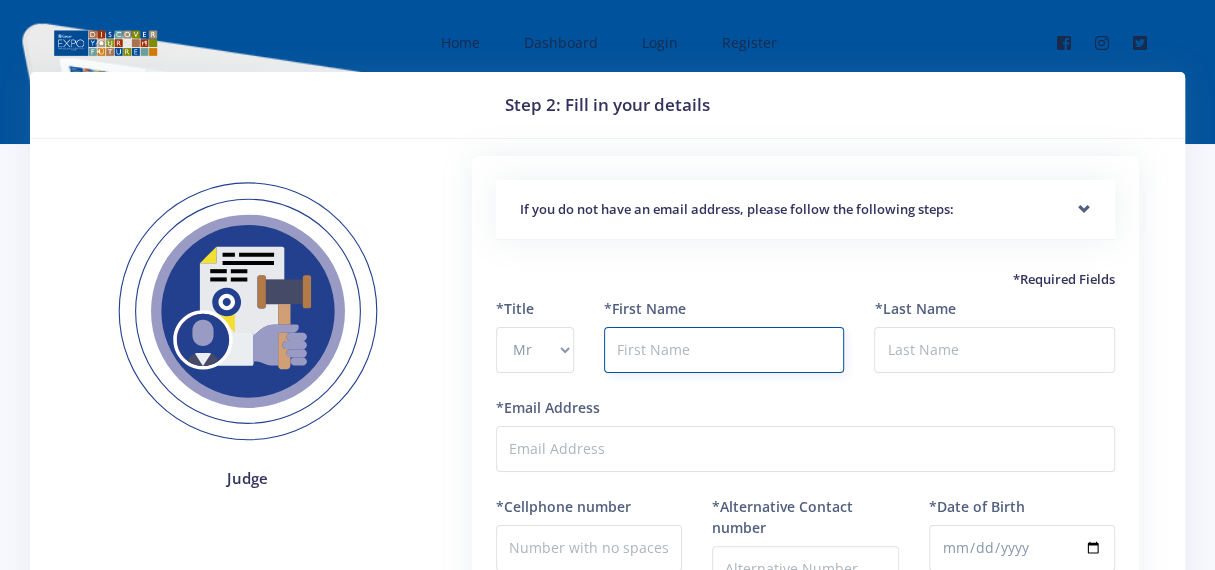 click at bounding box center [724, 350] 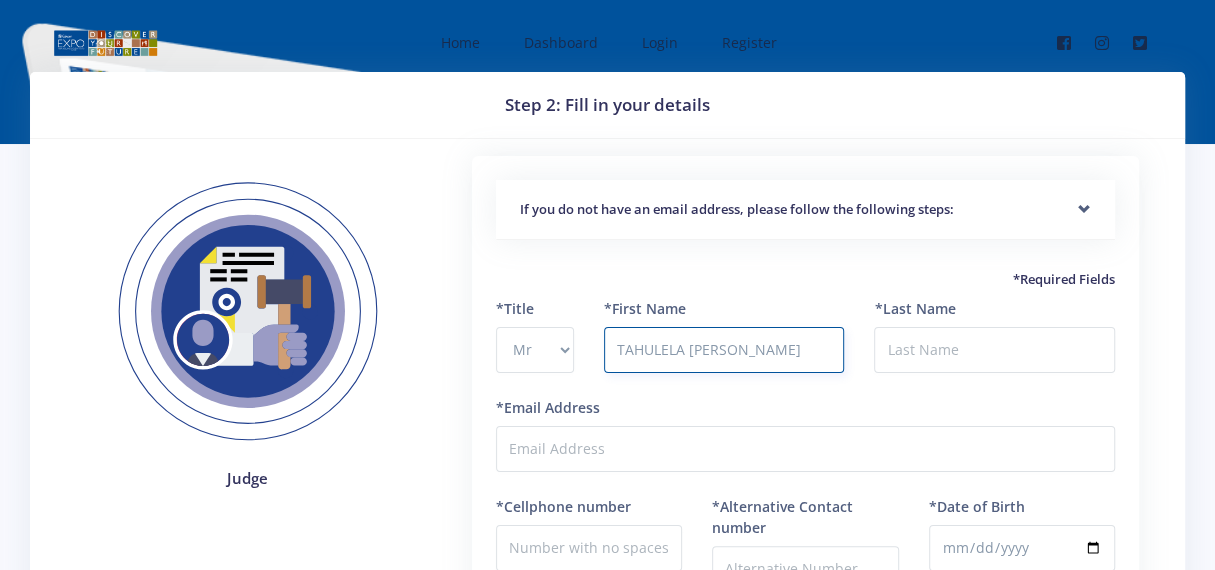 type on "TAHULELA EDWARD" 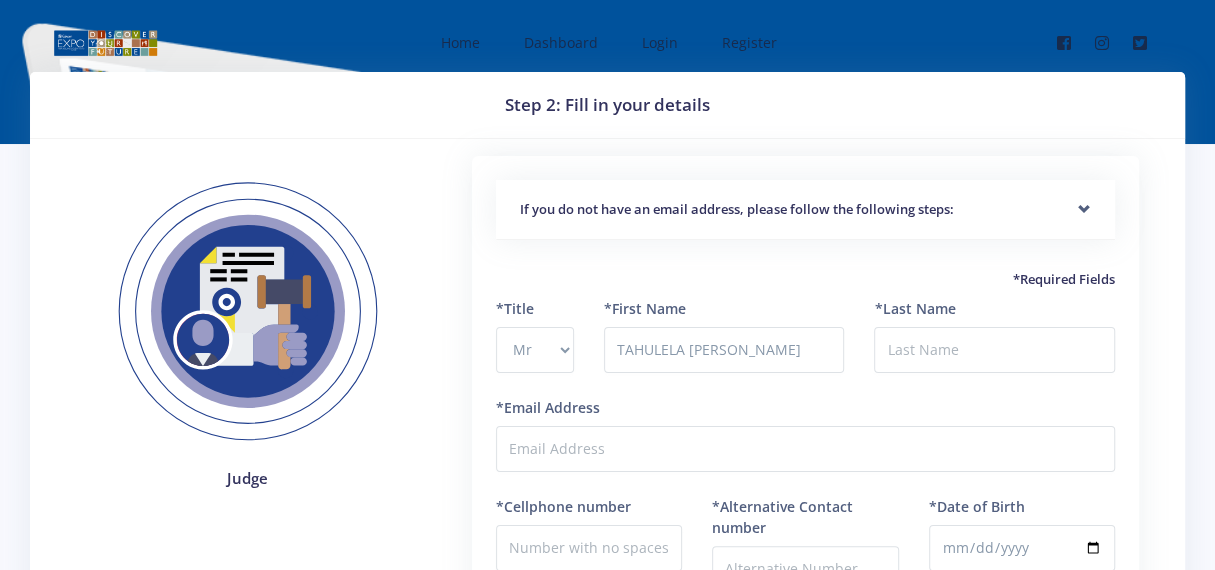 click on "*Last Name" at bounding box center [994, 347] 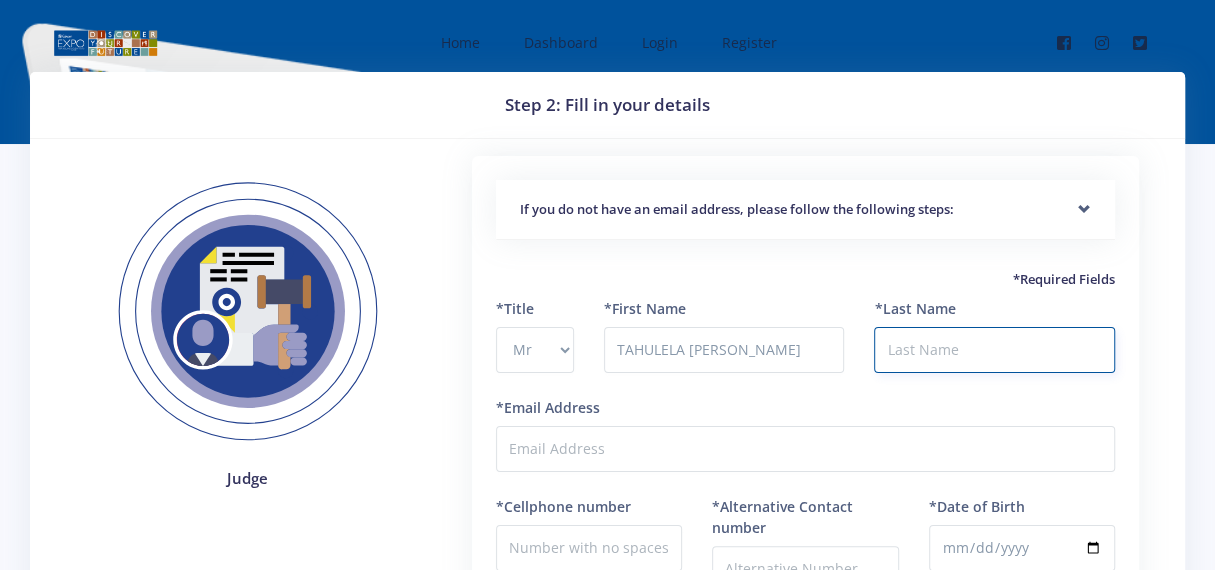 click on "*Last Name" at bounding box center [994, 350] 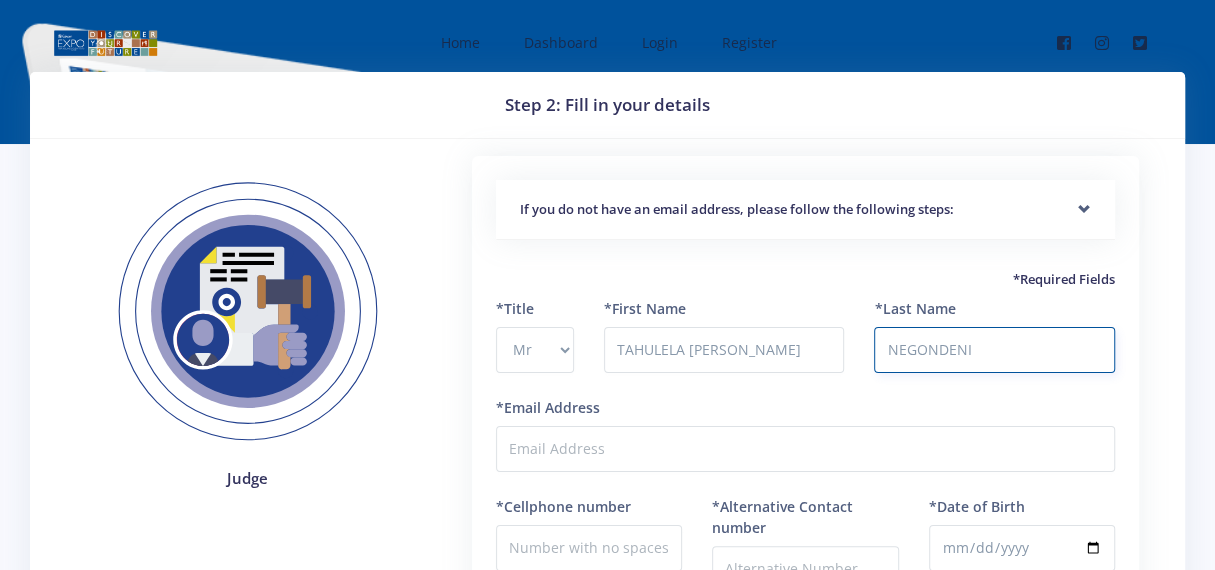 type on "NEGONDENI" 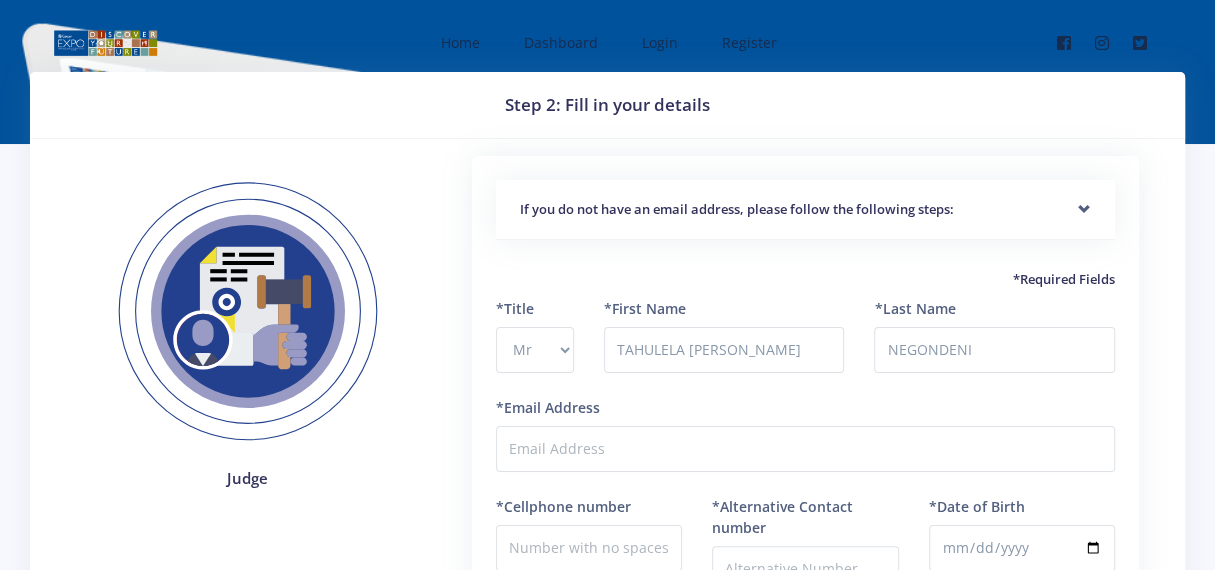 click on "*Last Name
NEGONDENI" at bounding box center (994, 347) 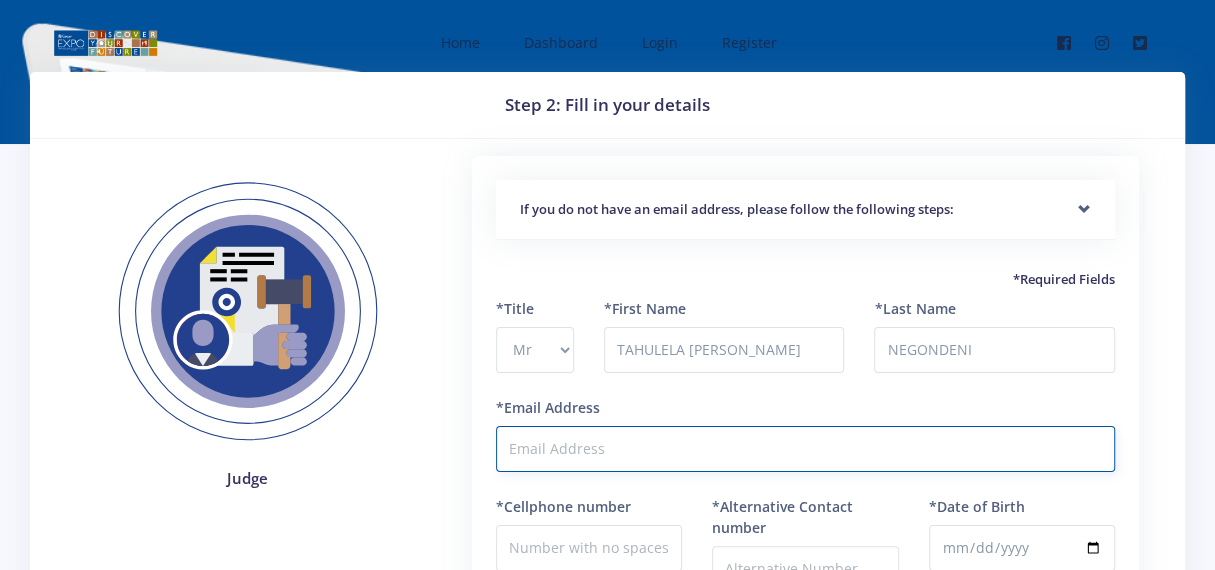 click on "*Email Address" at bounding box center [805, 449] 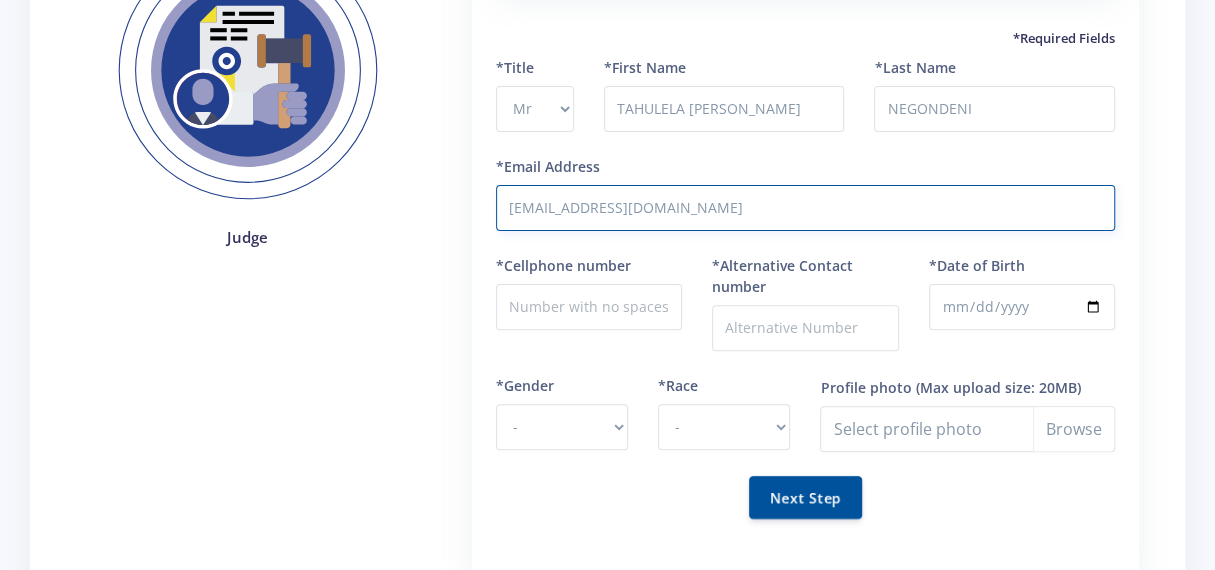 scroll, scrollTop: 243, scrollLeft: 0, axis: vertical 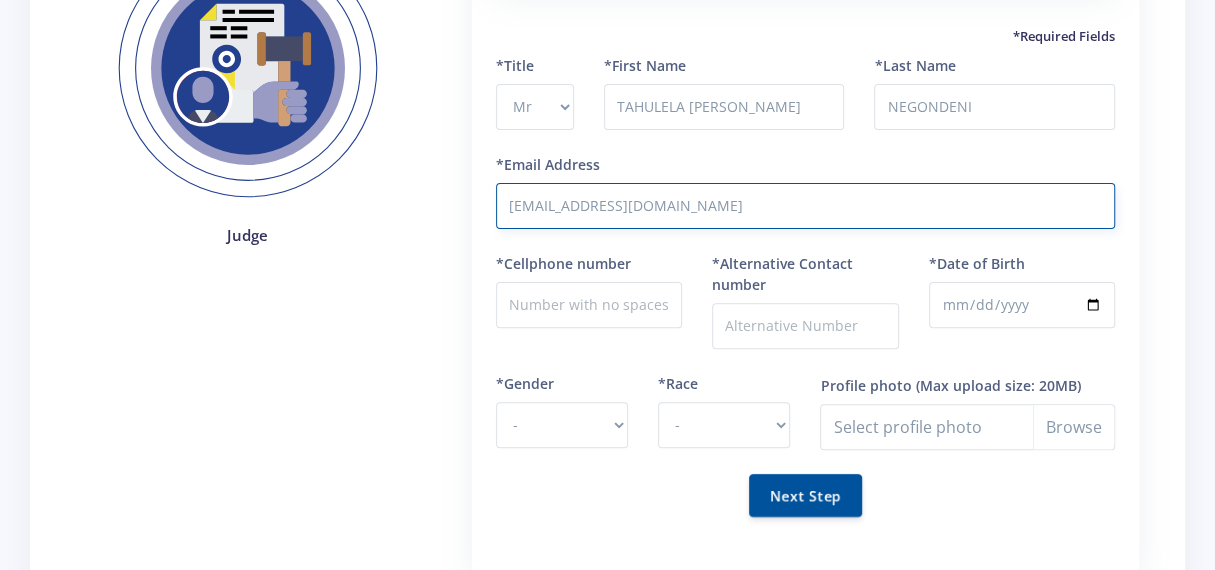 type on "negondenite@vodamail.co.za" 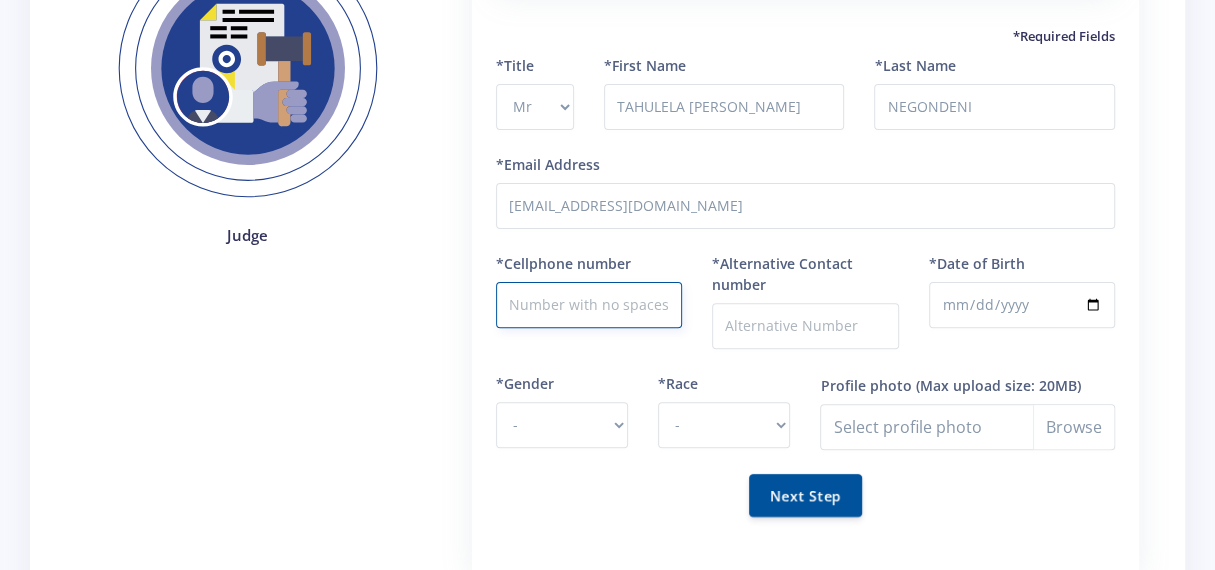 click on "*Cellphone number" at bounding box center (589, 305) 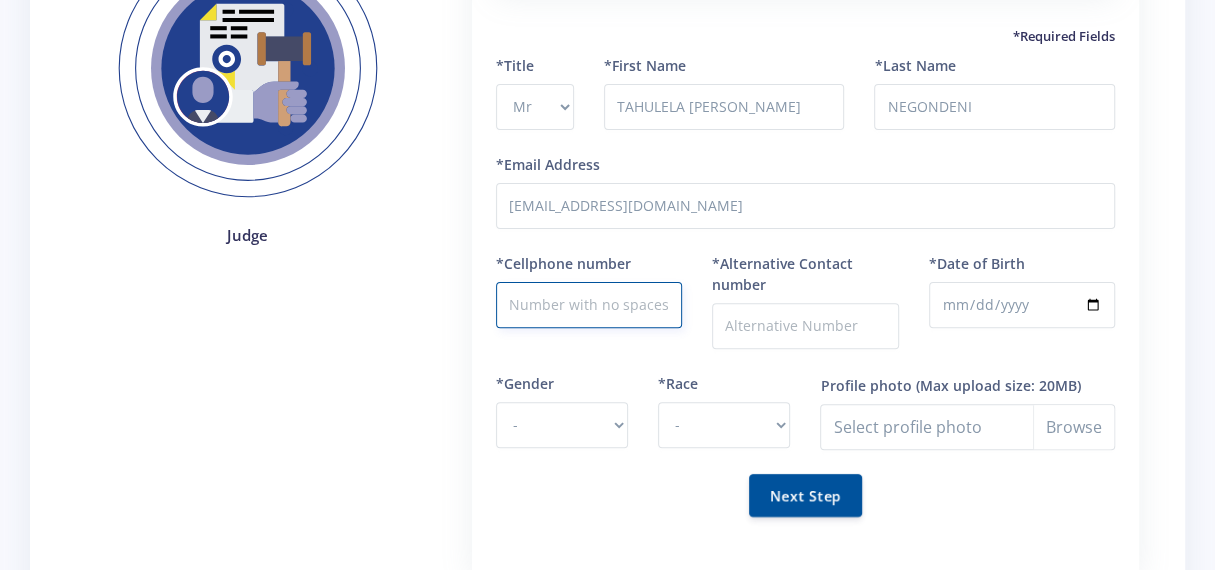 type on "0724441590" 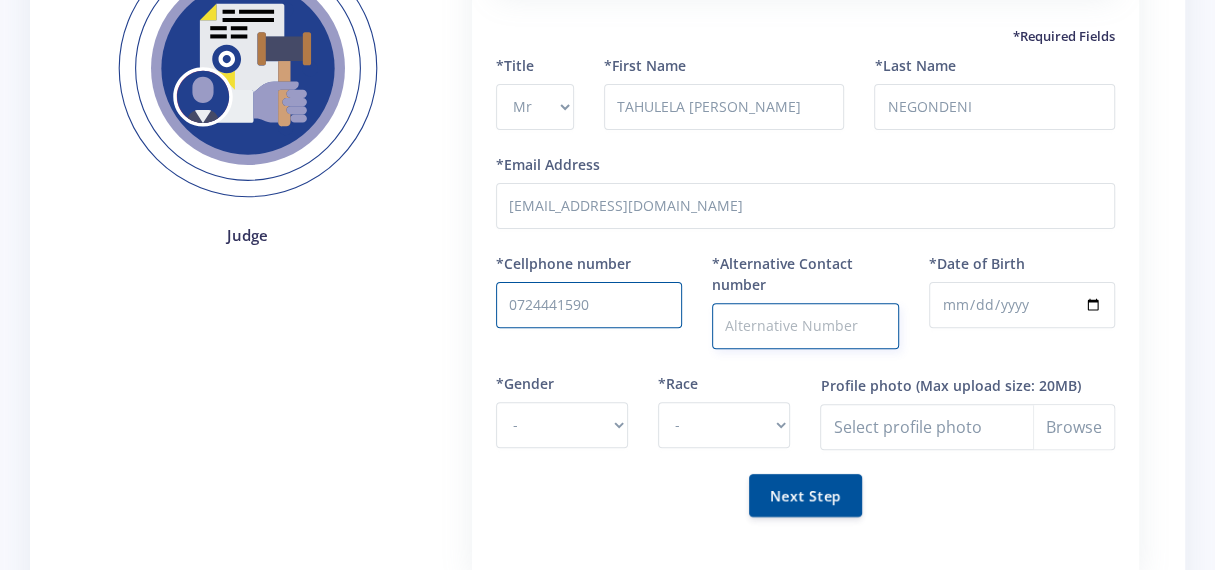 click on "*Alternative Contact number" at bounding box center (805, 326) 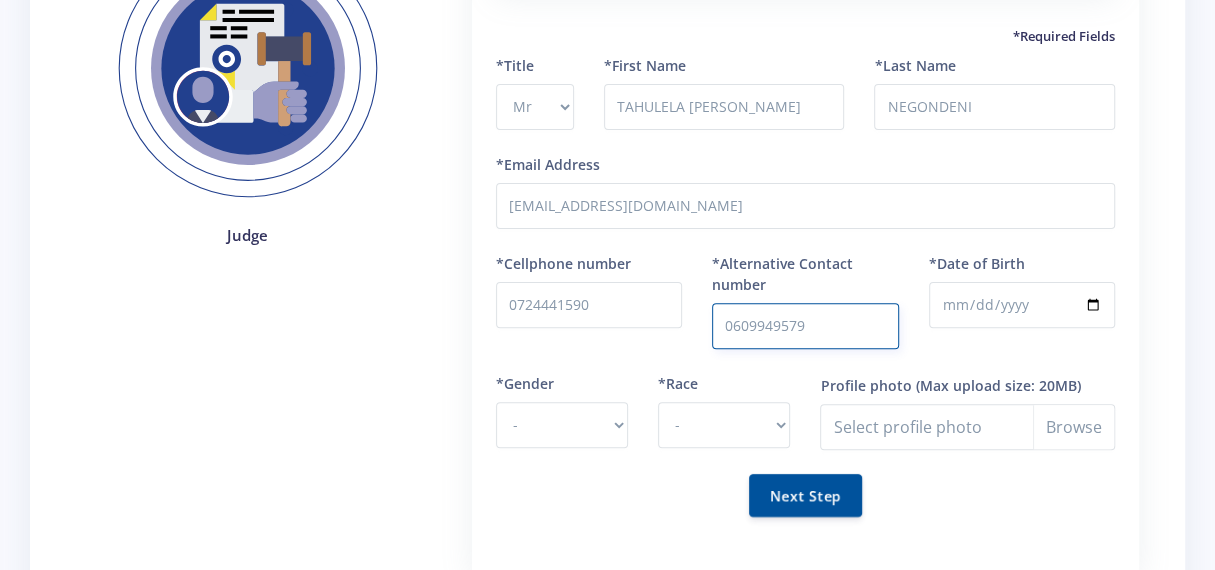 type on "0609949579" 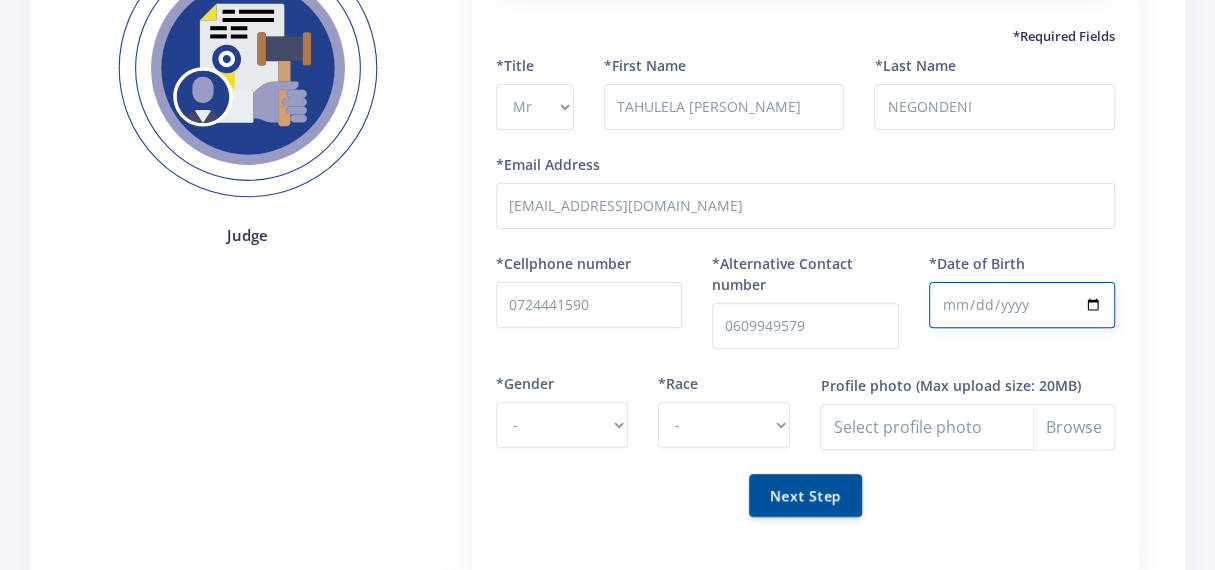 click on "*Date of Birth" at bounding box center [1022, 305] 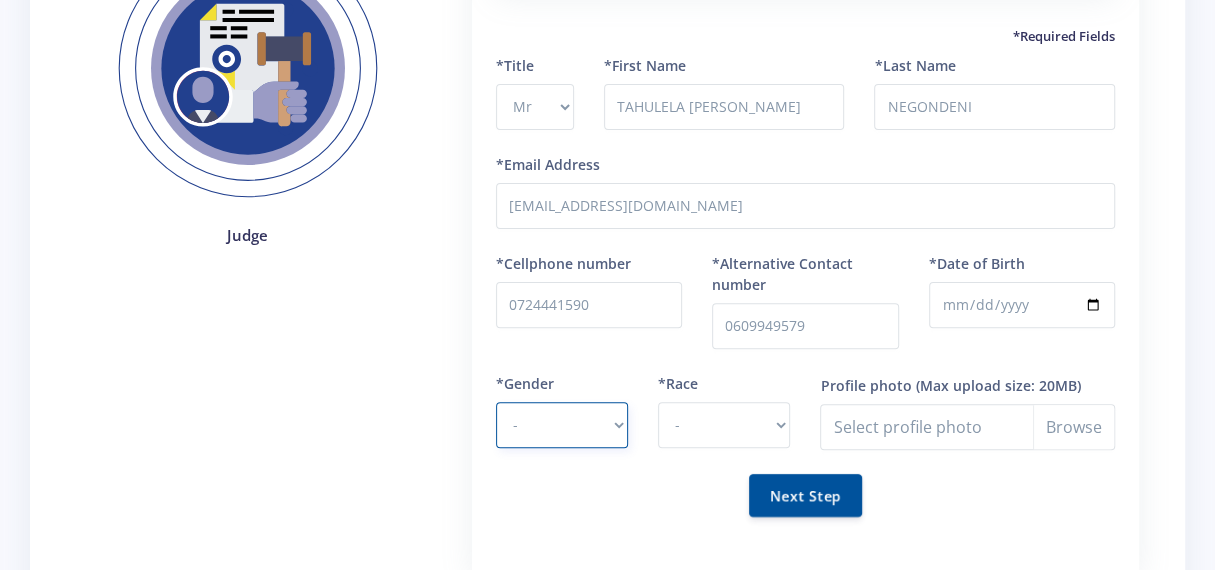 click on "-
Male
Female" at bounding box center [562, 425] 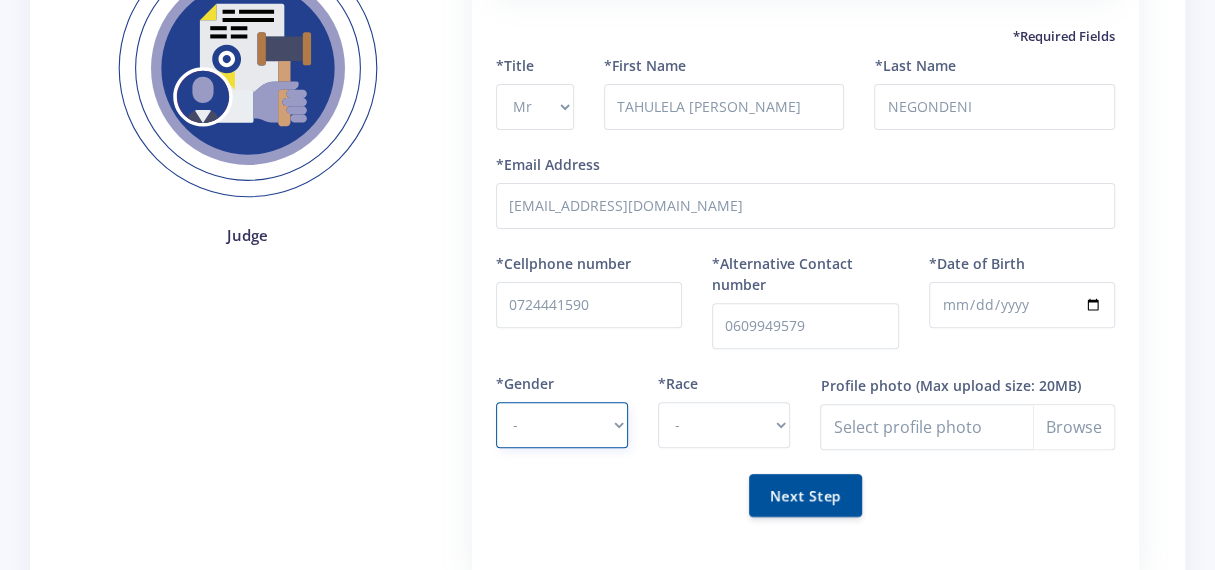 select on "M" 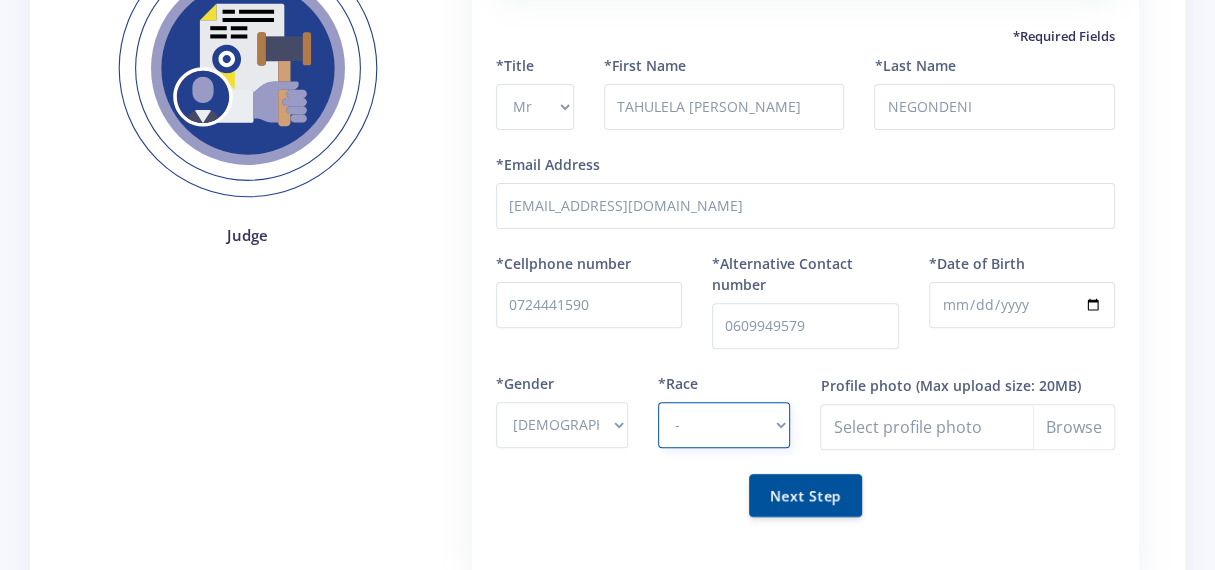 click on "-
African
Asian
Coloured
Indian
White
Other" at bounding box center (724, 425) 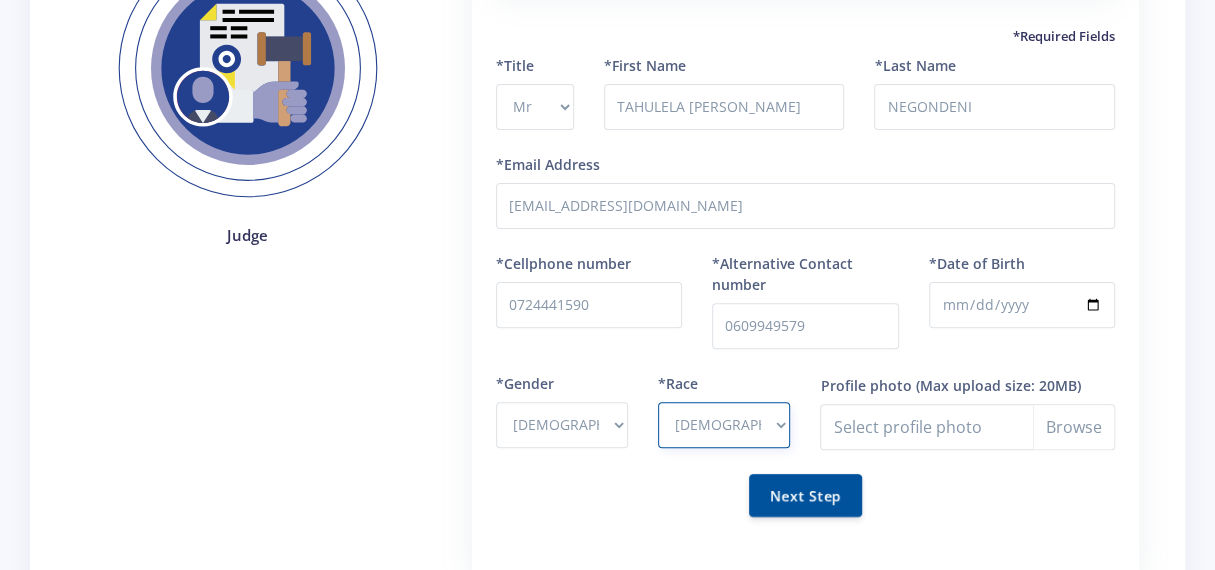 click on "-
African
Asian
Coloured
Indian
White
Other" at bounding box center [724, 425] 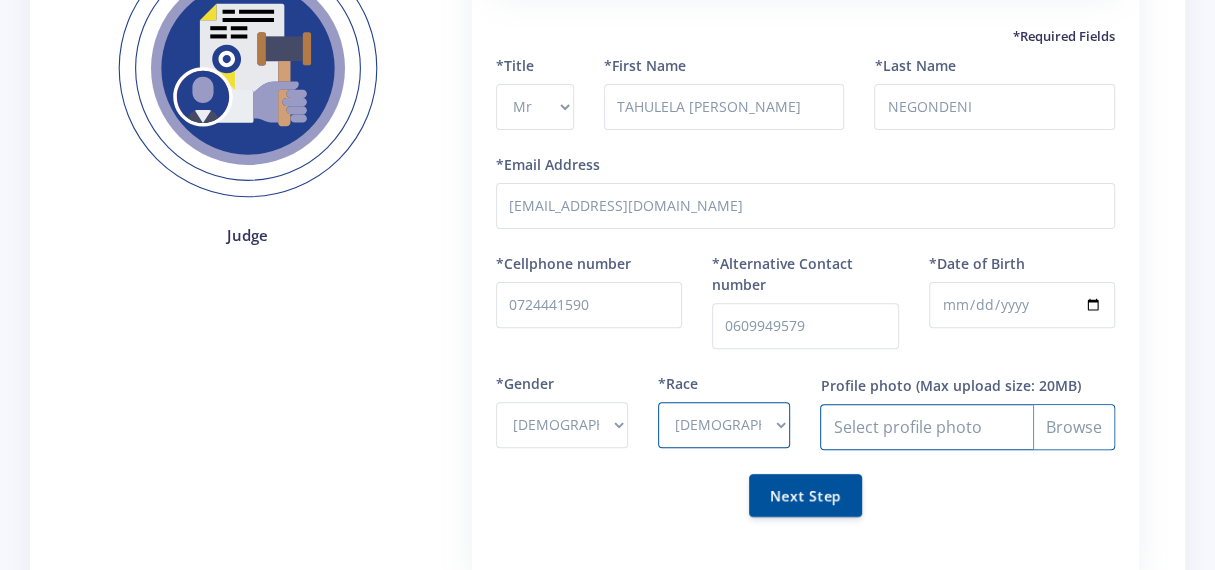 click on "Profile photo" at bounding box center [967, 427] 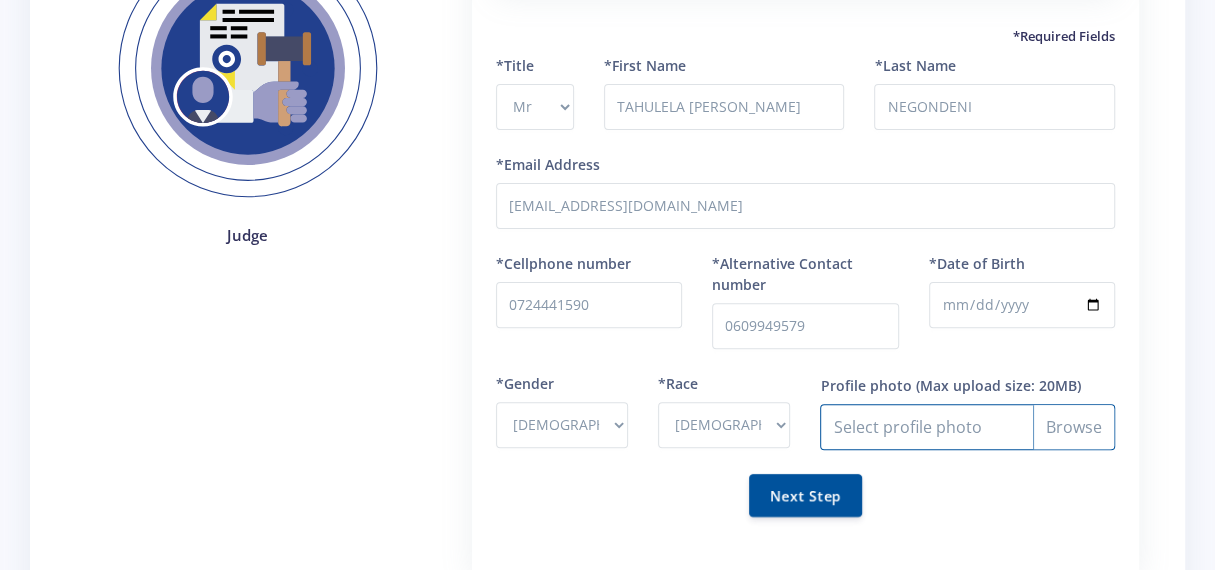 type on "C:\fakepath\20240513_130705.jpg" 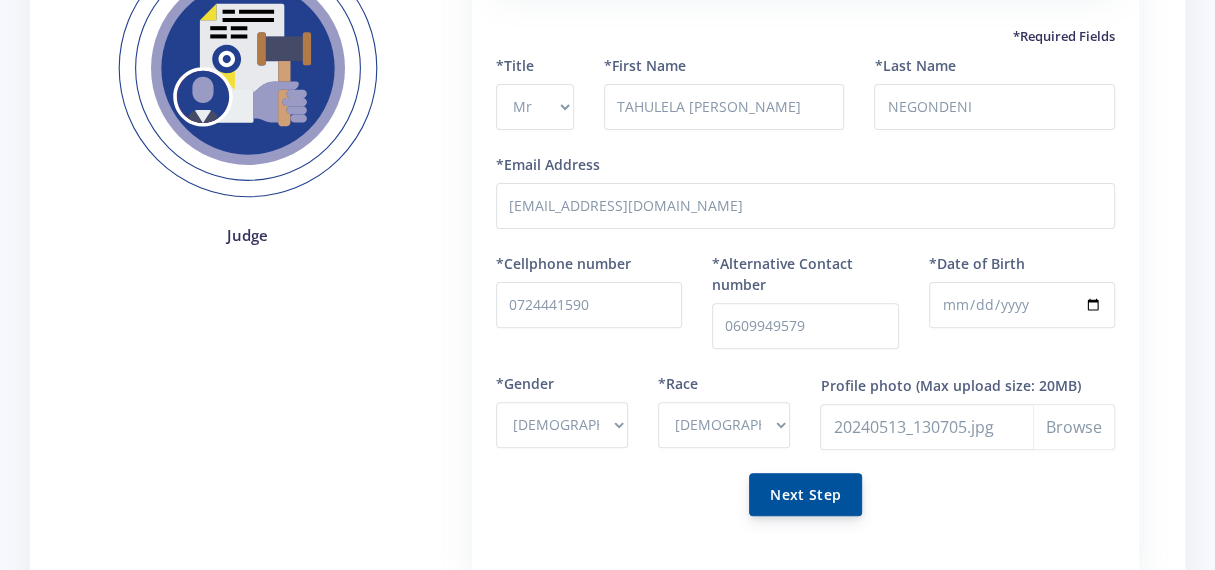 click on "Next
Step" at bounding box center [805, 494] 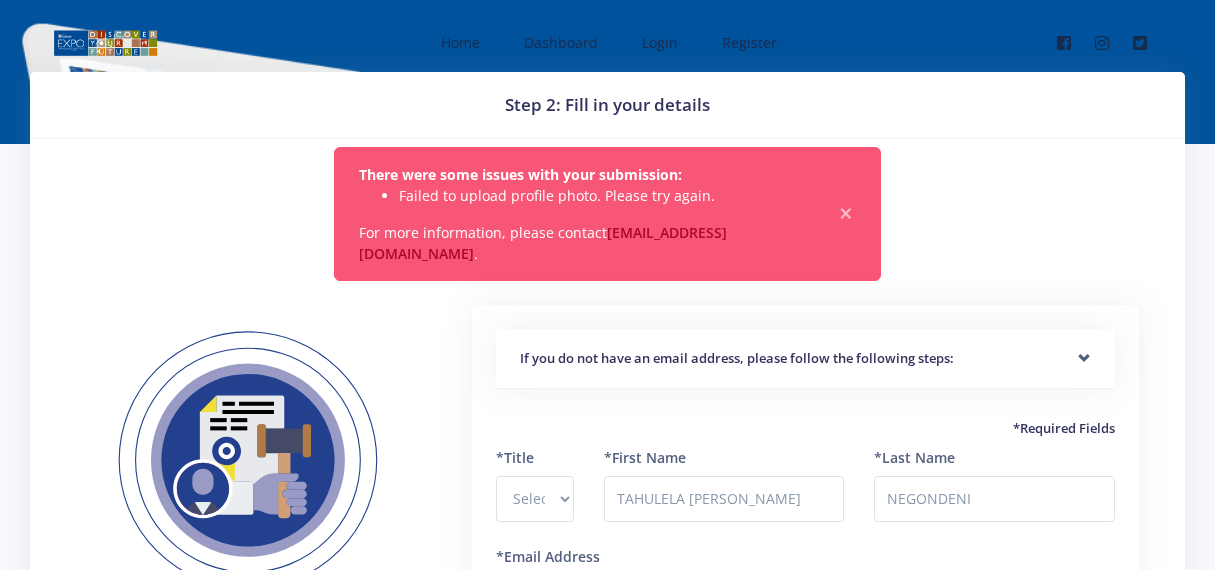 scroll, scrollTop: 0, scrollLeft: 0, axis: both 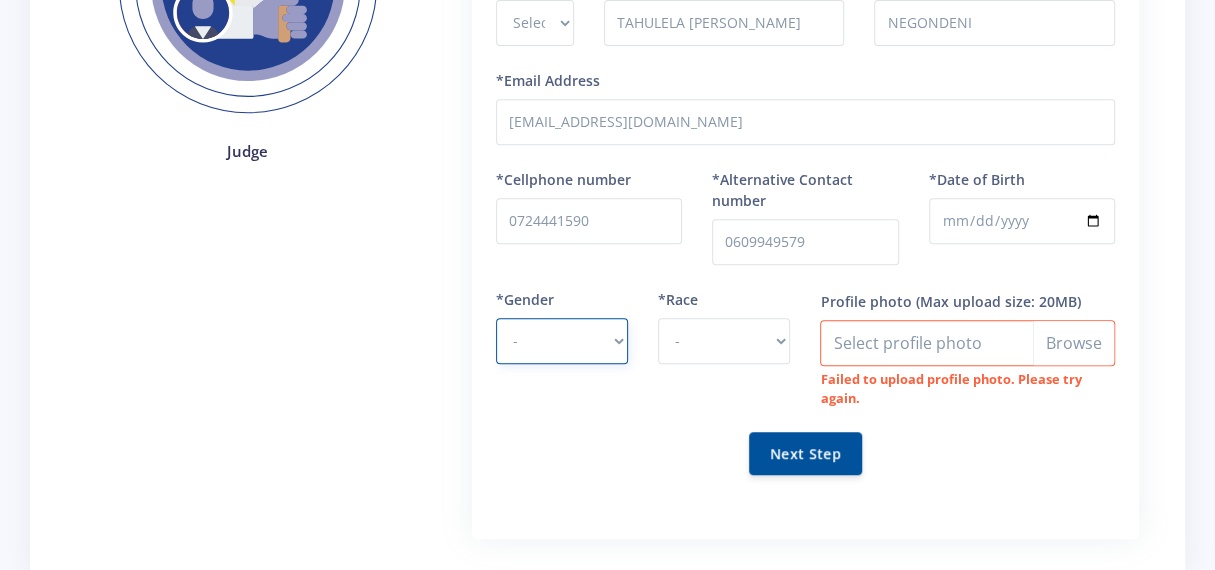 click on "-
Male
Female" at bounding box center [562, 341] 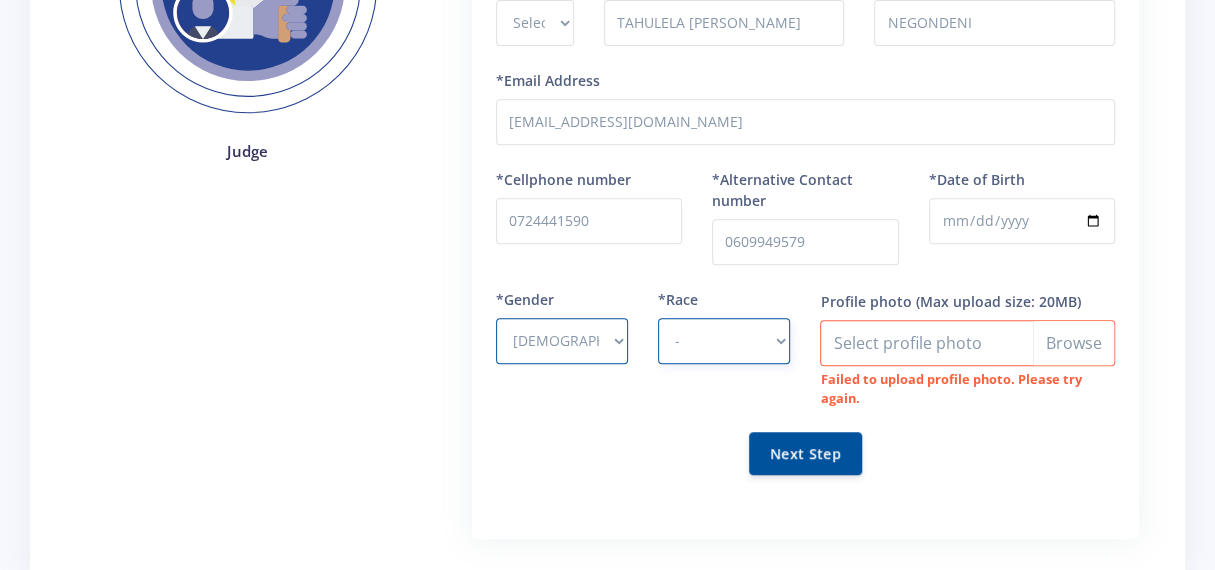 click on "-
African
Asian
Coloured
Indian
White
Other" at bounding box center [724, 341] 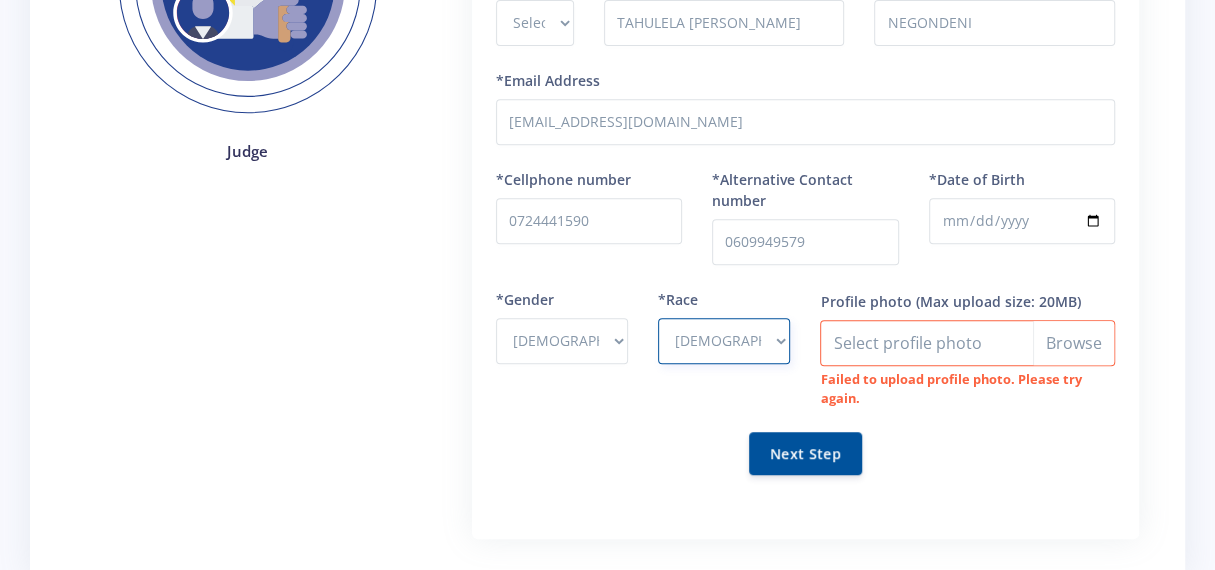 click on "-
African
Asian
Coloured
Indian
White
Other" at bounding box center (724, 341) 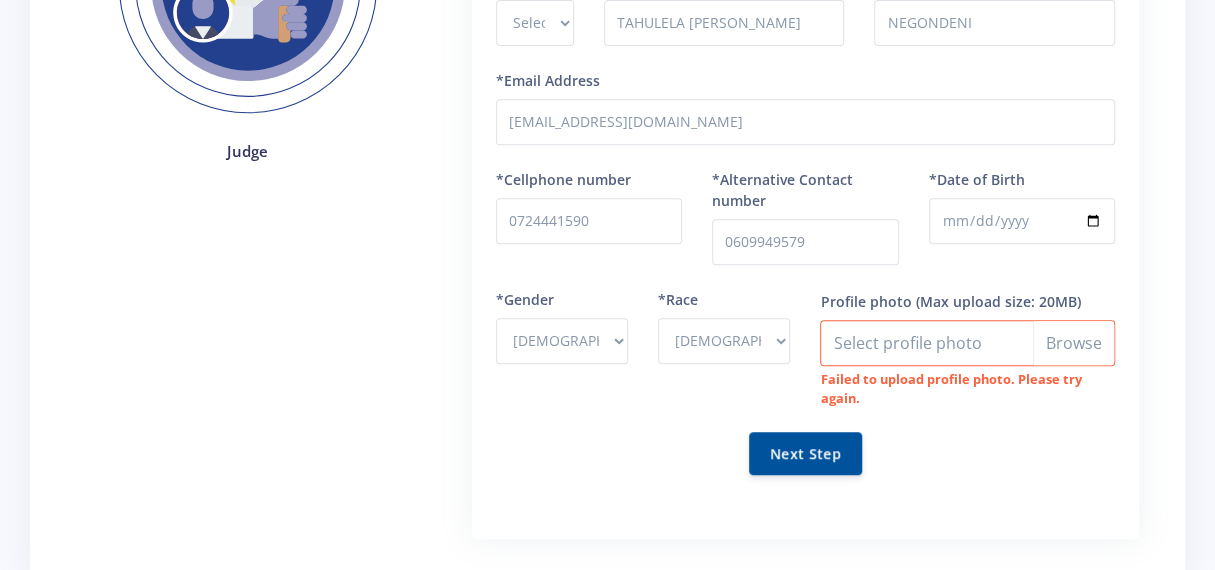 click on "*Race
-
African
Asian
Coloured
Indian
White
Other" at bounding box center (724, 360) 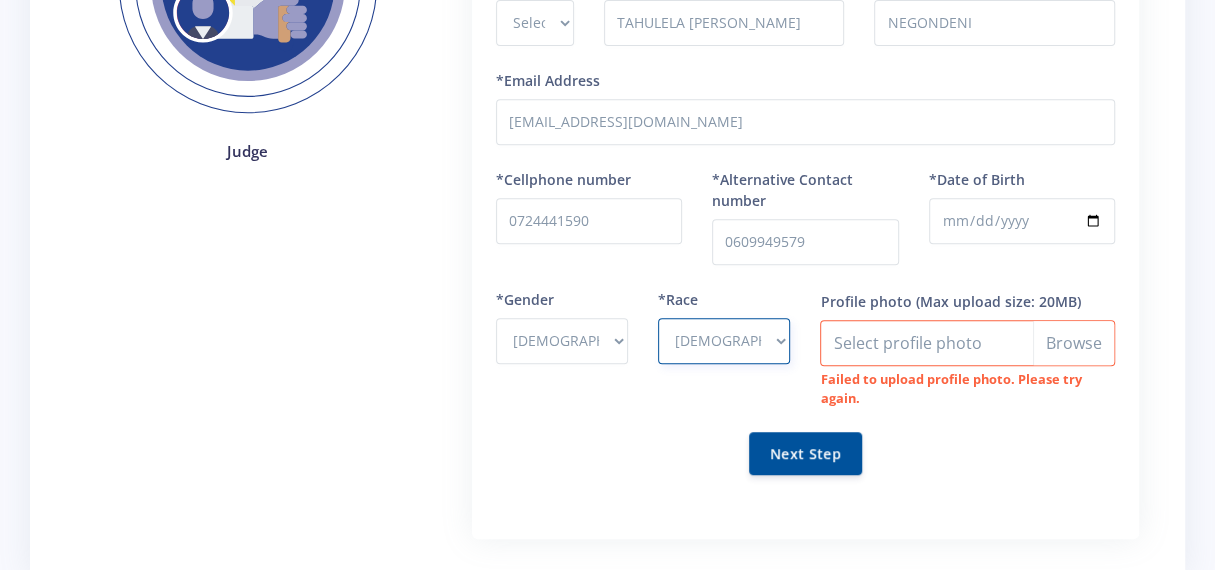click on "-
African
Asian
Coloured
Indian
White
Other" at bounding box center (724, 341) 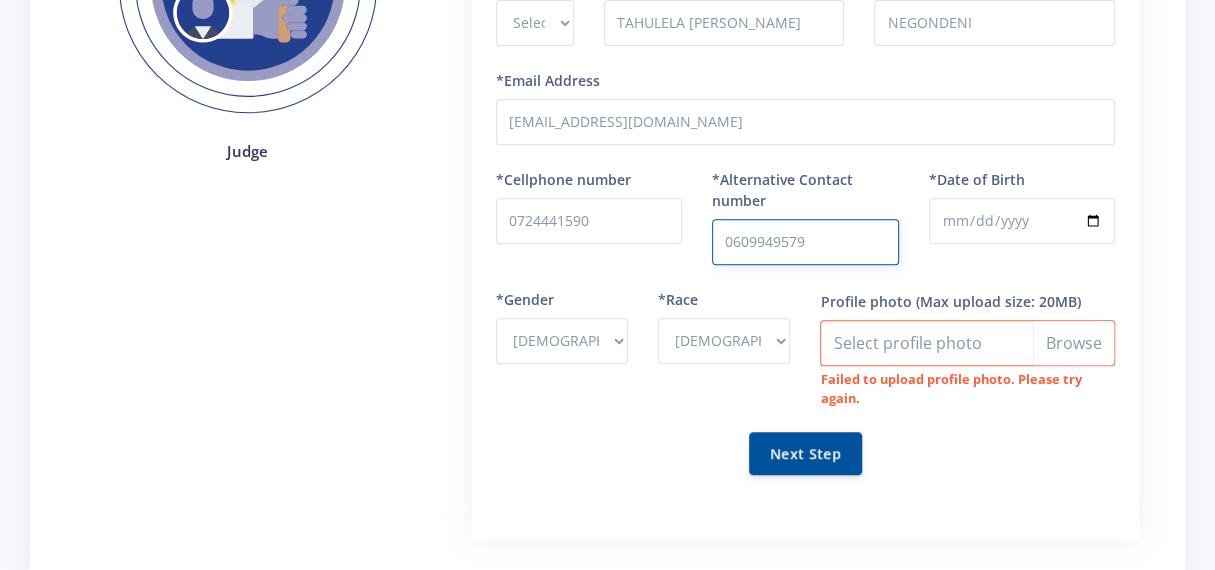 click on "0609949579" at bounding box center (805, 242) 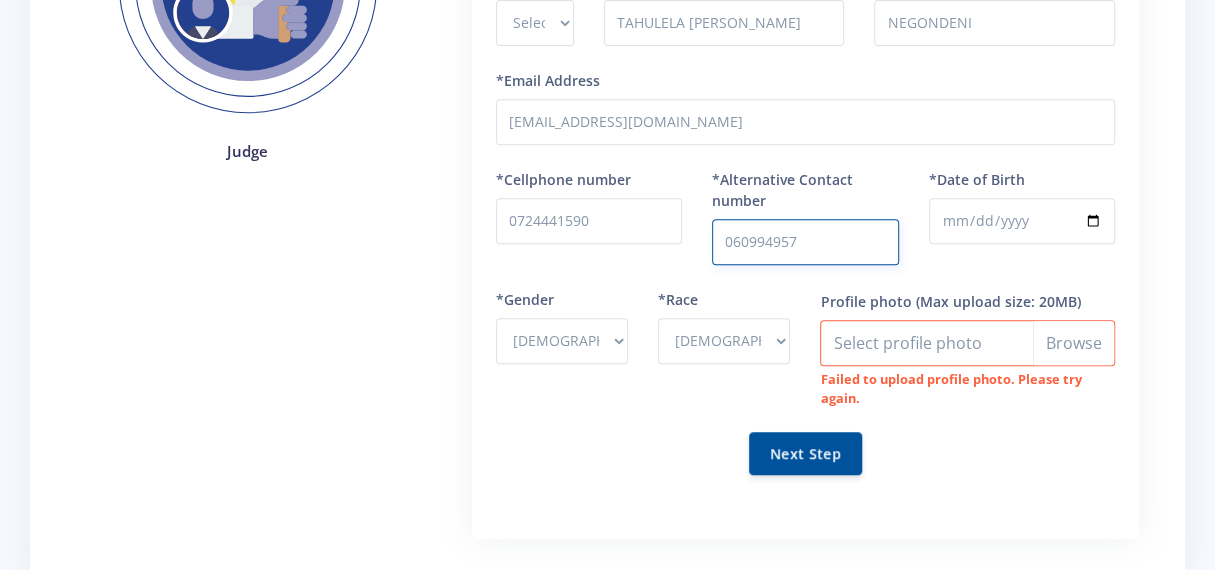 type on "0609949579" 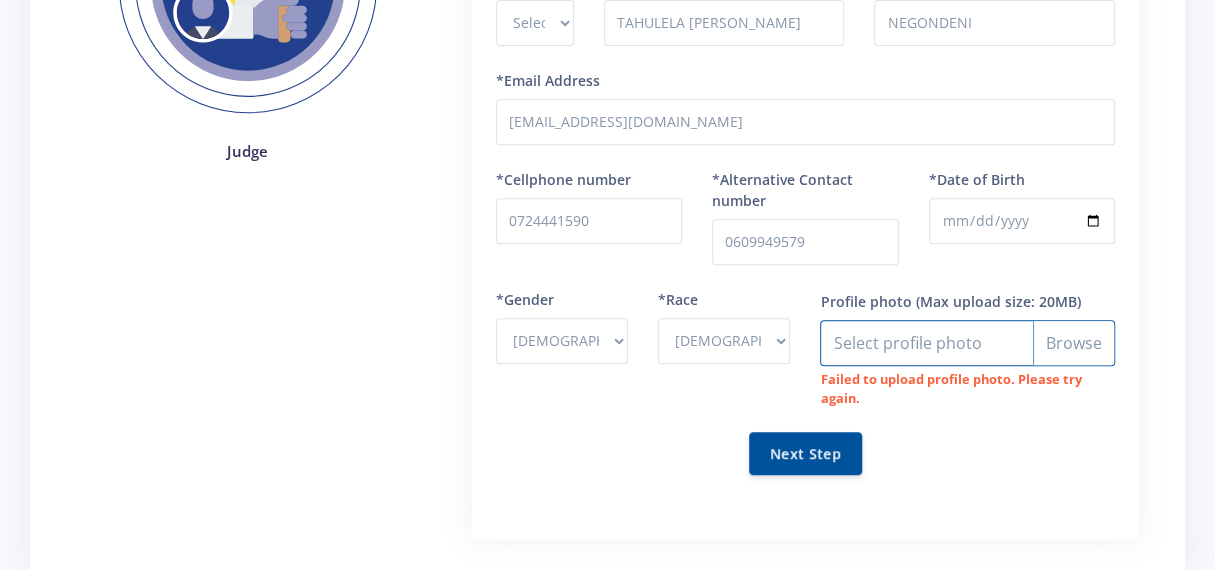 click on "Profile photo" at bounding box center [967, 343] 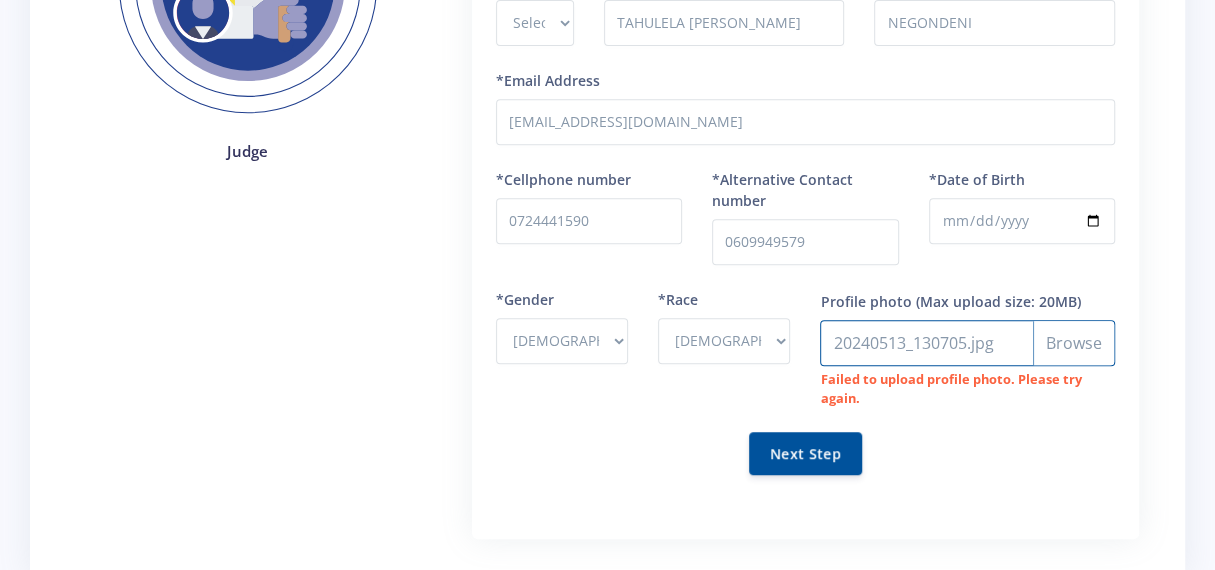 click on "Profile photo" at bounding box center (967, 343) 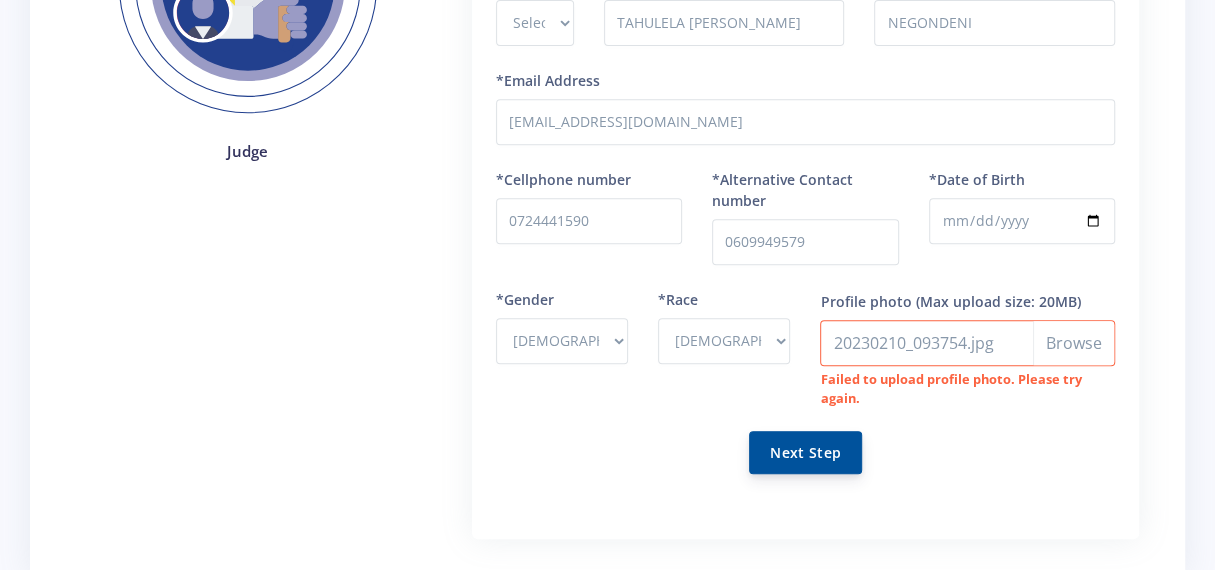 click on "Next
Step" at bounding box center (805, 452) 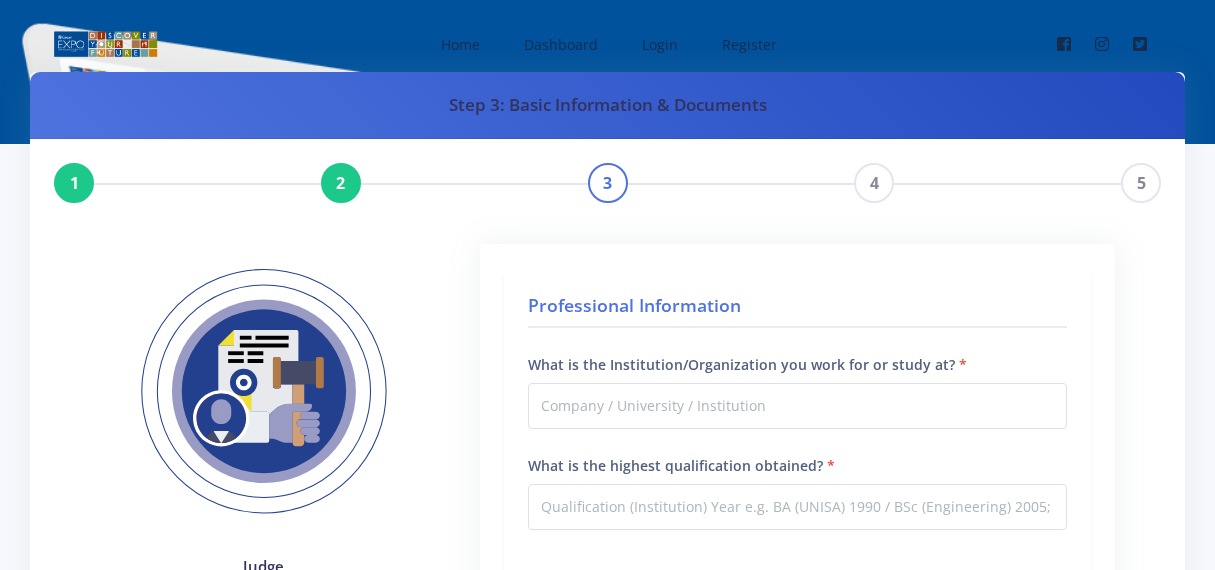scroll, scrollTop: 0, scrollLeft: 0, axis: both 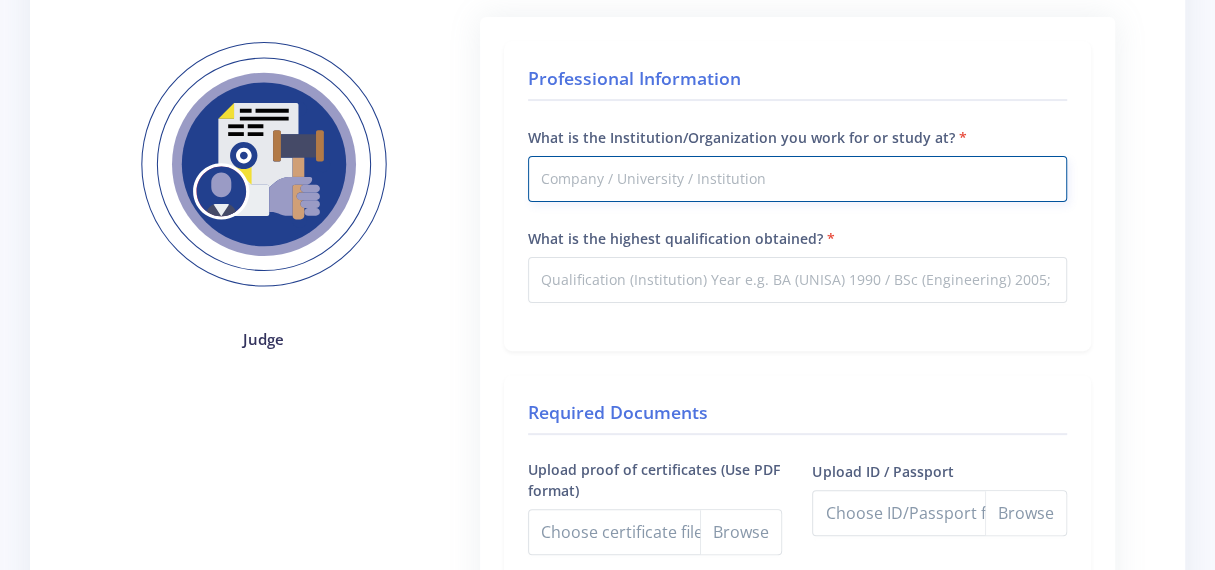 click on "What is the Institution/Organization you work for or study at?" at bounding box center (797, 179) 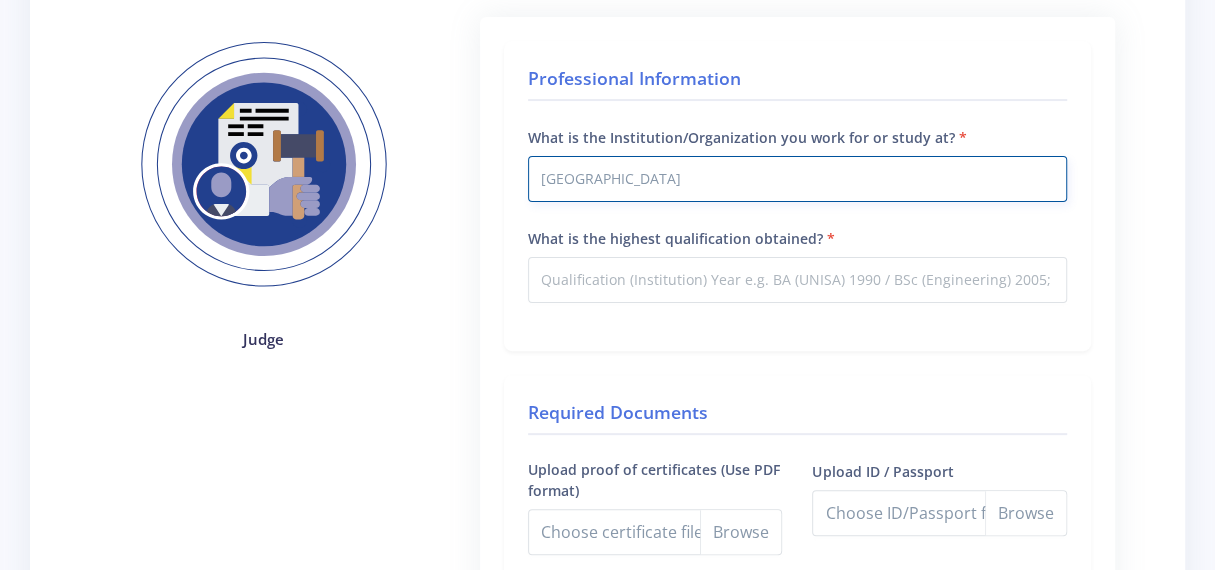 type on "[GEOGRAPHIC_DATA]" 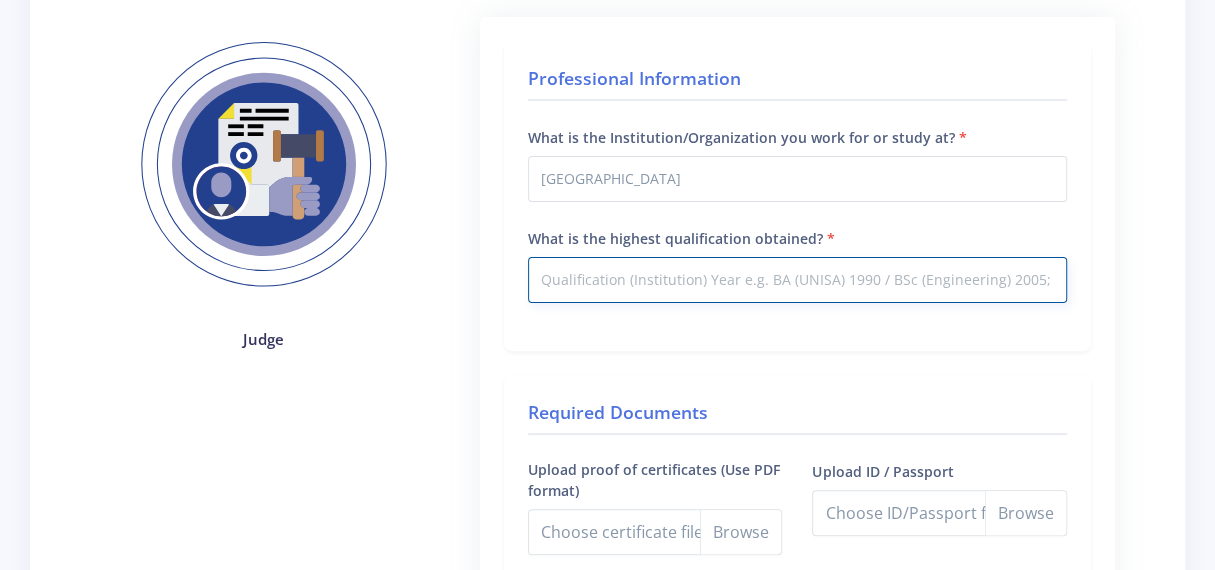 click on "What is the highest qualification obtained?" at bounding box center [797, 280] 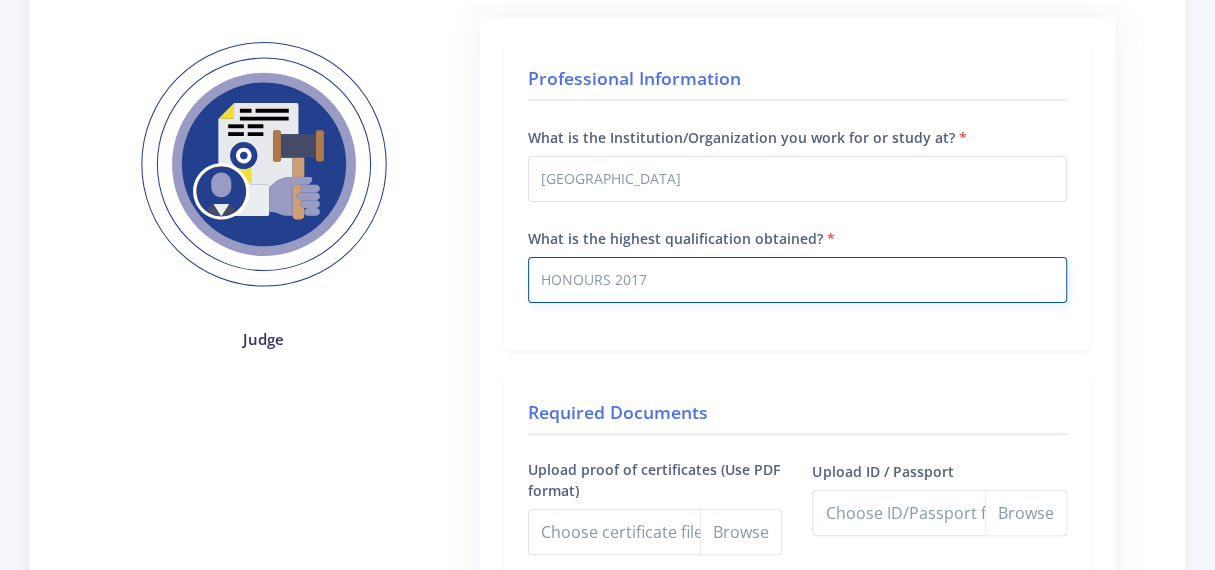 click on "HONOURS 2017" at bounding box center (797, 280) 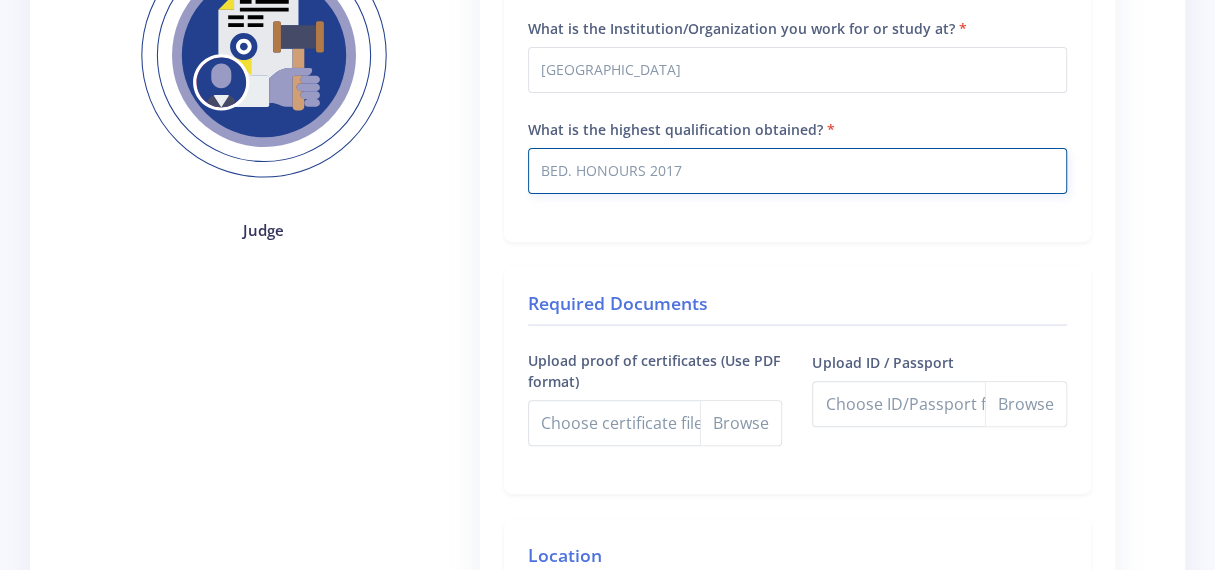 scroll, scrollTop: 347, scrollLeft: 0, axis: vertical 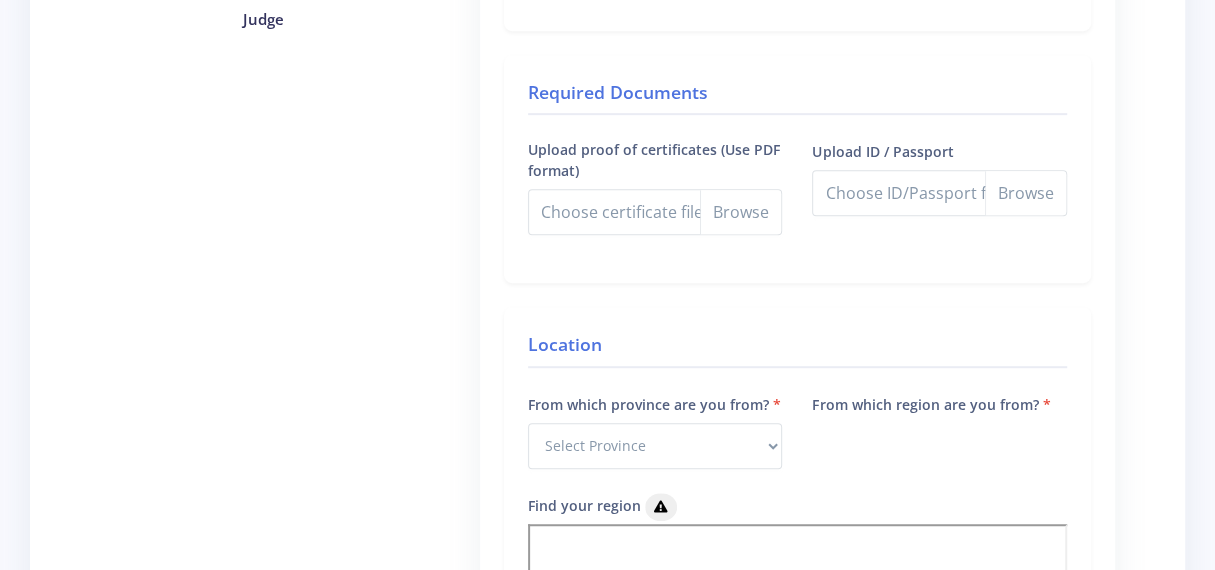type on "BED. HONOURS 2017" 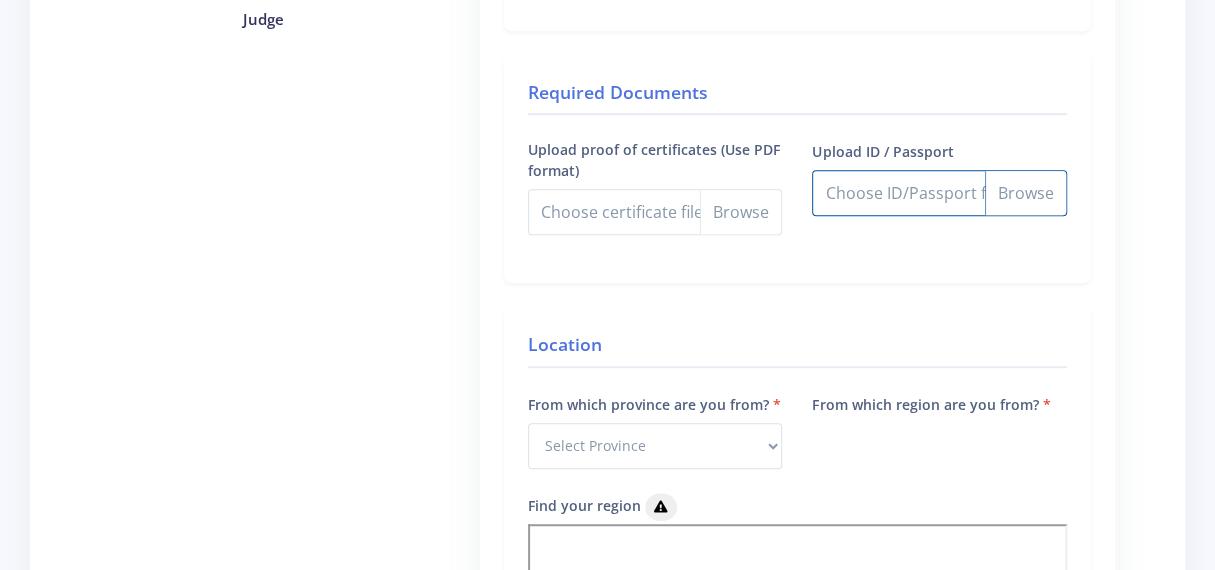 click on "Upload ID / Passport" at bounding box center (939, 193) 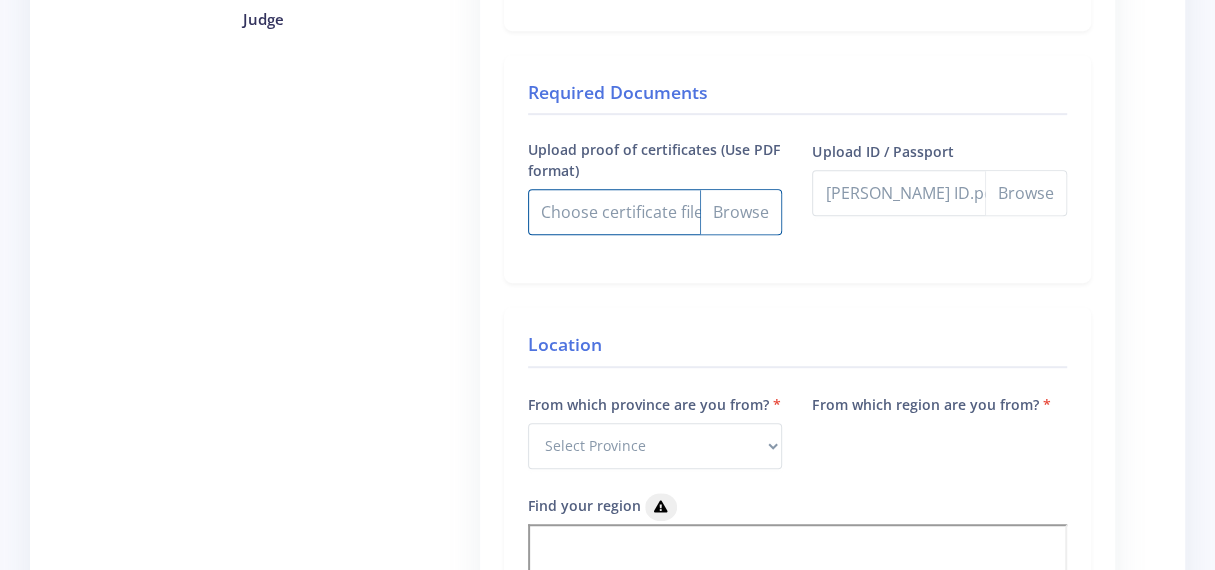click on "Upload proof of certificates (Use PDF format)" at bounding box center (655, 212) 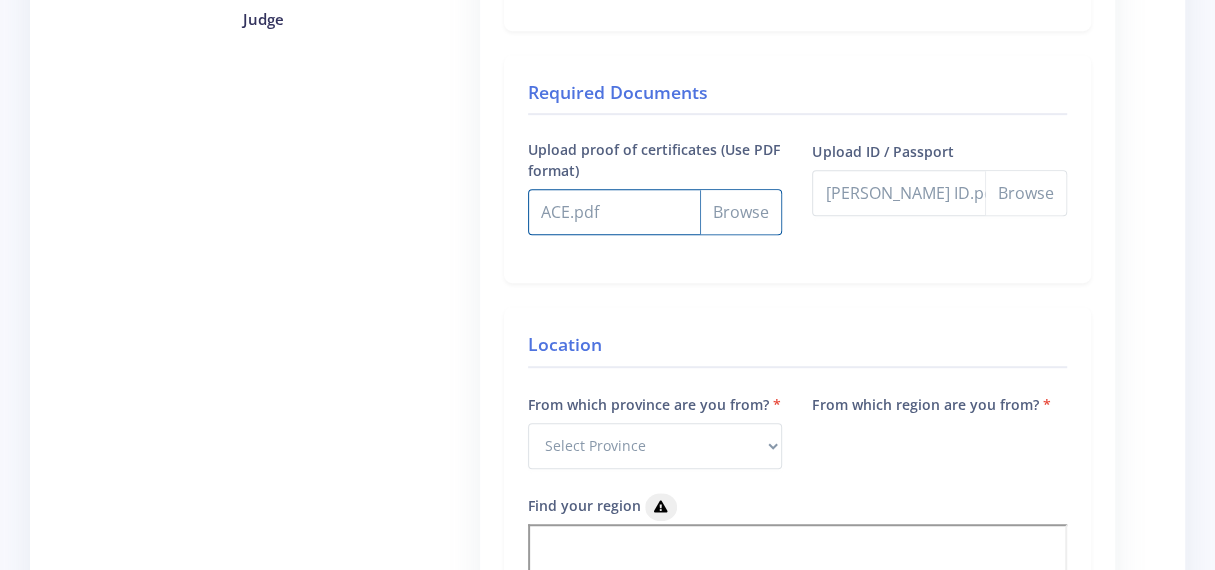 click on "Upload proof of certificates (Use PDF format)" at bounding box center (655, 212) 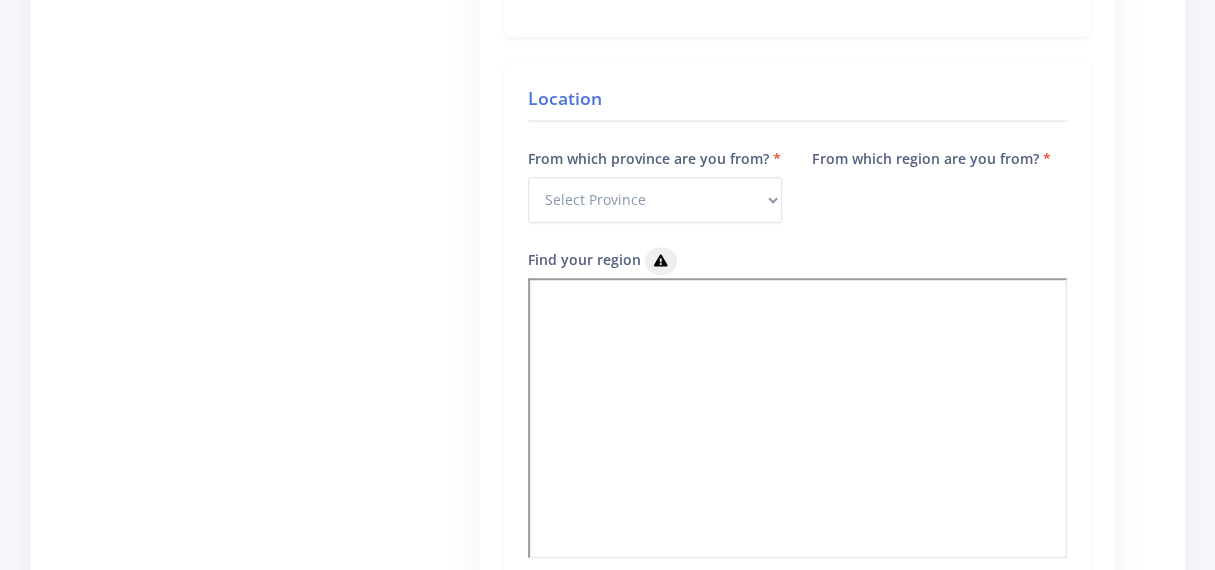 scroll, scrollTop: 801, scrollLeft: 0, axis: vertical 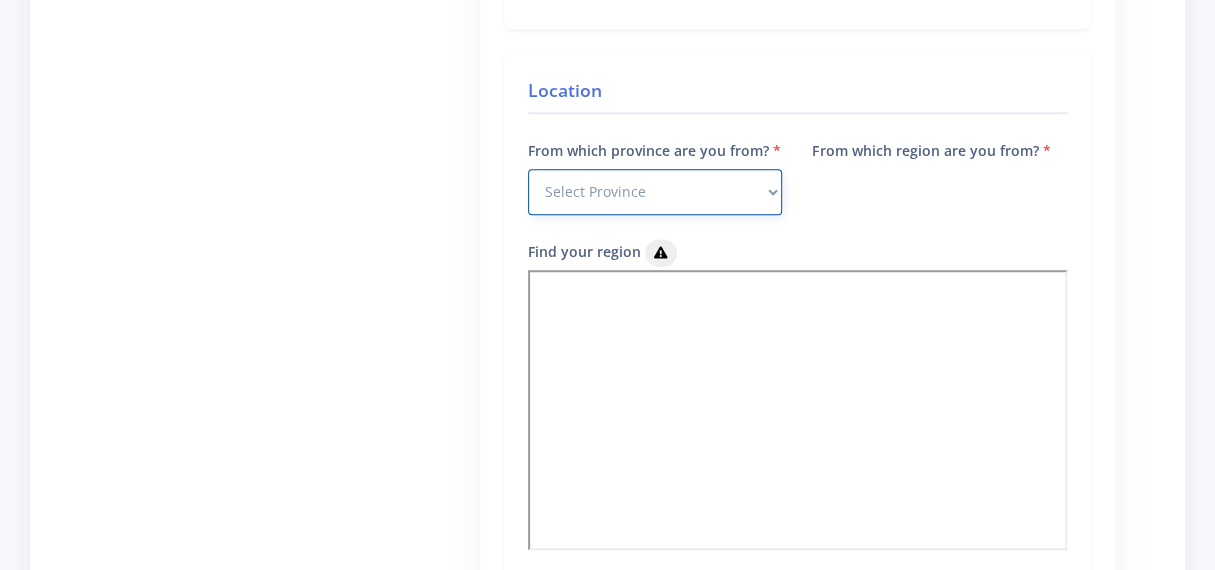 click on "Select Province
Western Cape
Eastern Cape
Northern Cape
North West
Free State" at bounding box center (655, 192) 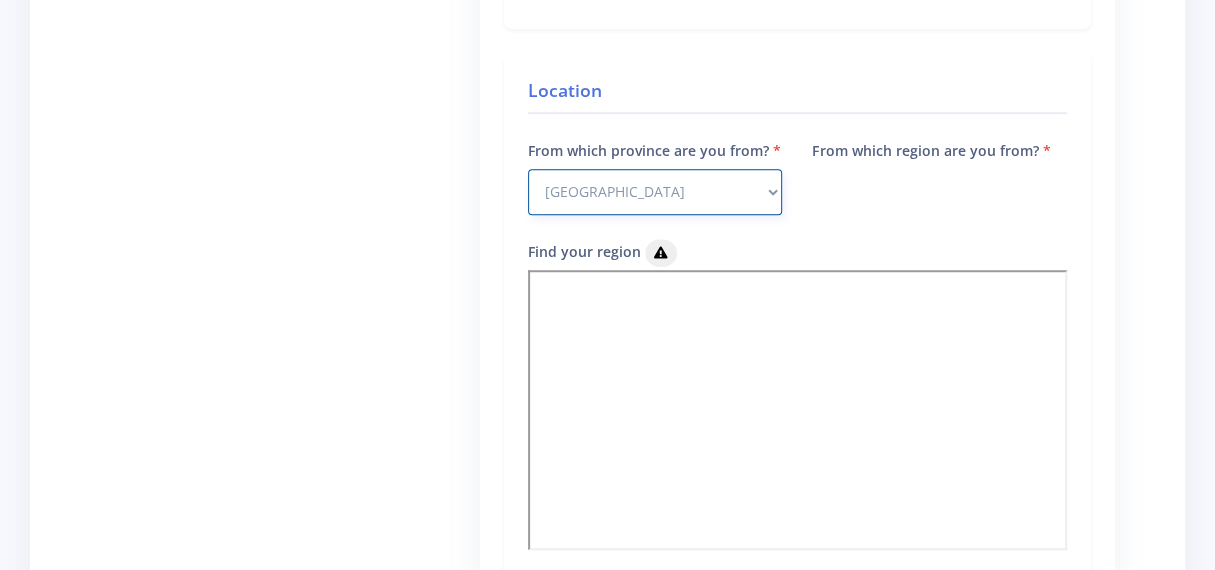 click on "Select Province
Western Cape
Eastern Cape
Northern Cape
North West
Free State" at bounding box center (655, 192) 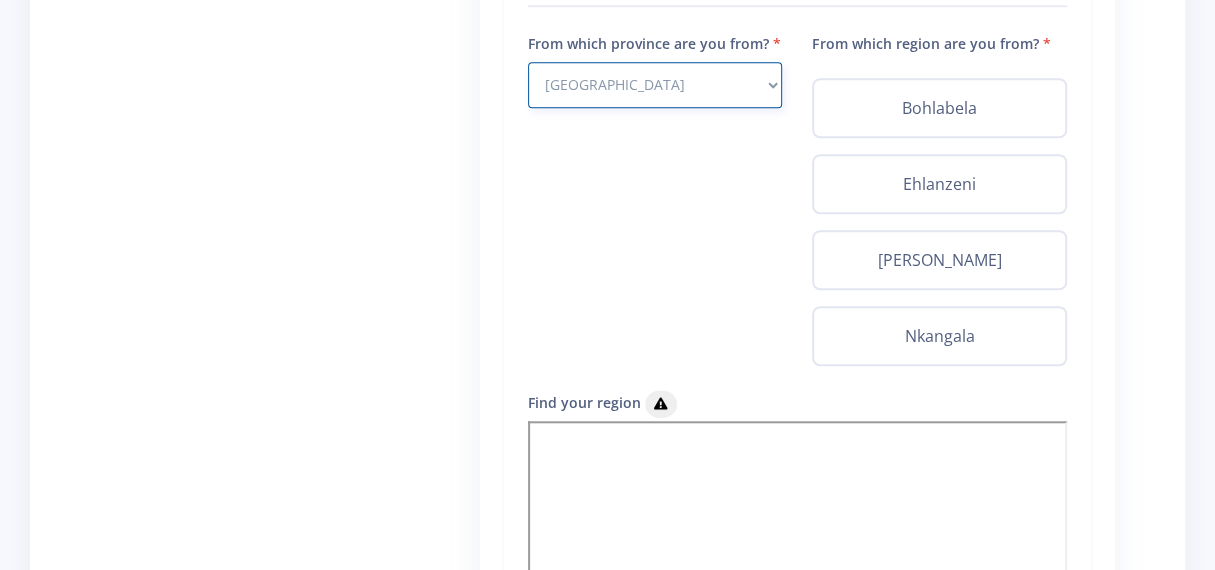 scroll, scrollTop: 912, scrollLeft: 0, axis: vertical 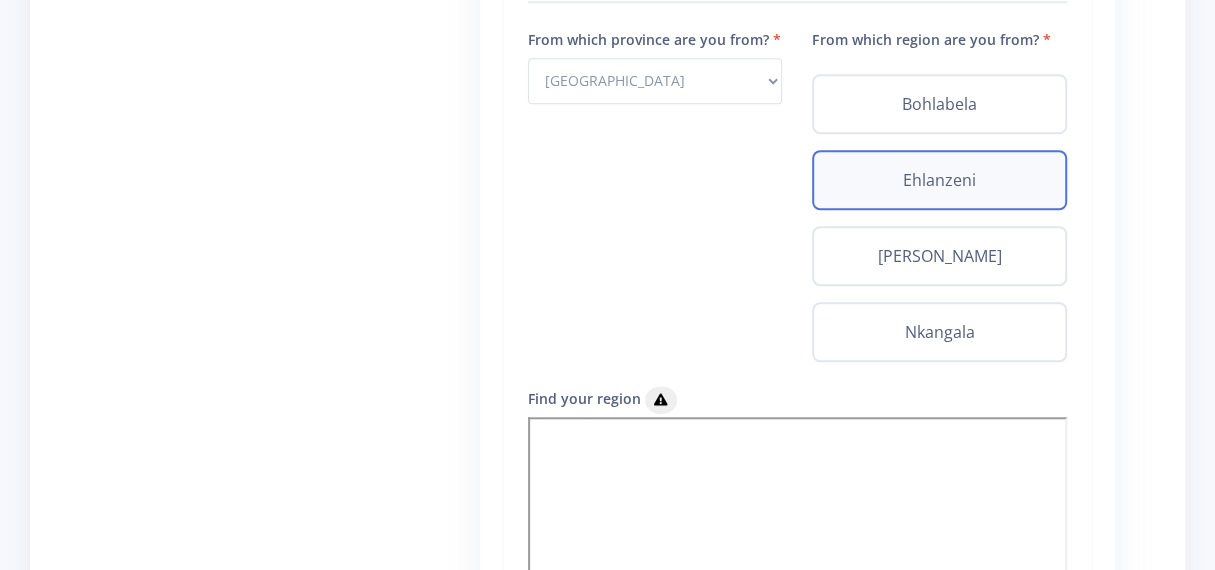 click on "Ehlanzeni" at bounding box center (939, 180) 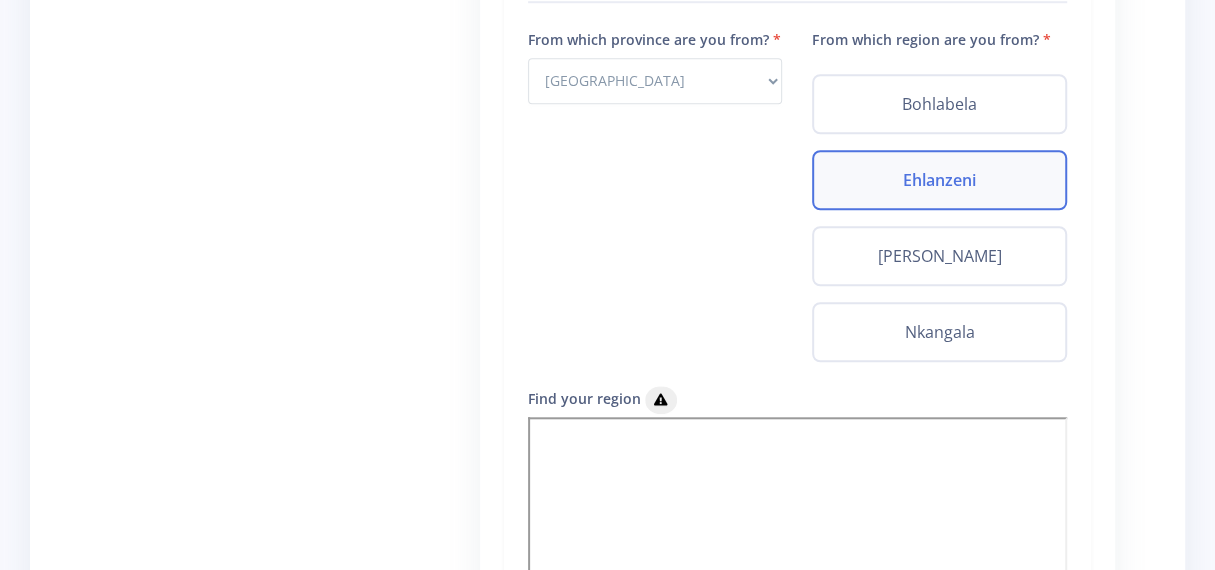 click on "Ehlanzeni" at bounding box center [939, 180] 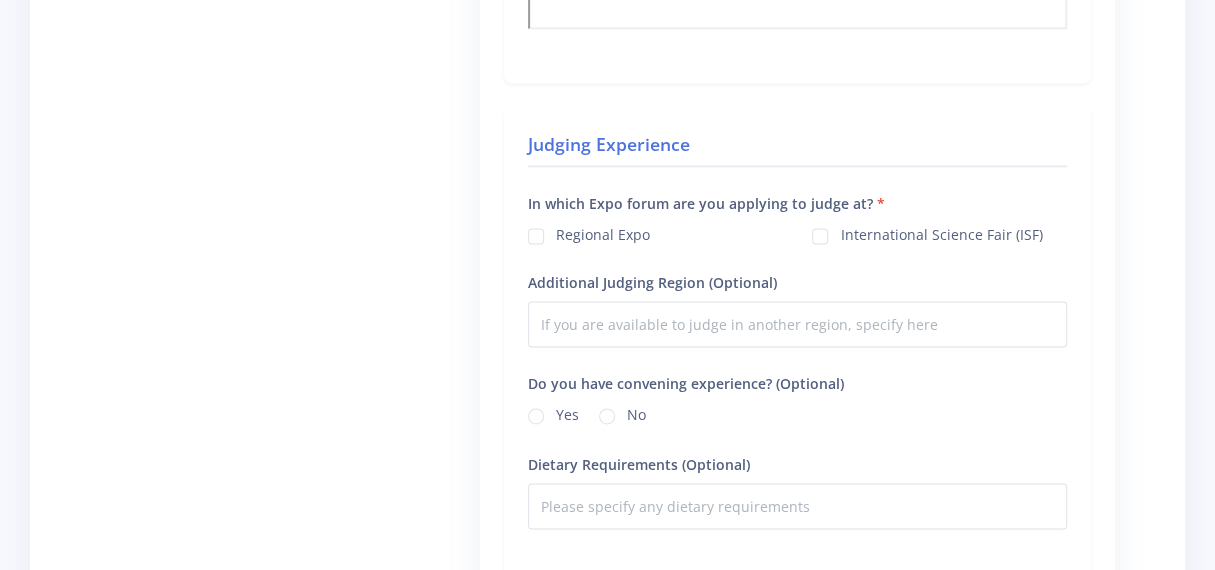 scroll, scrollTop: 1582, scrollLeft: 0, axis: vertical 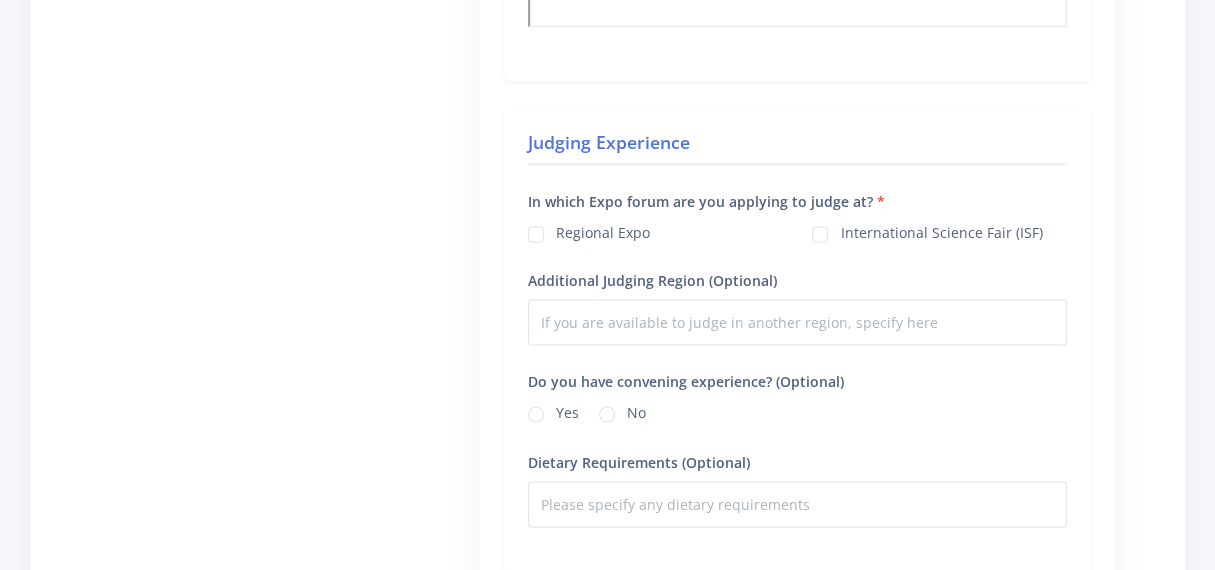 click on "International Science Fair (ISF)" at bounding box center (941, 230) 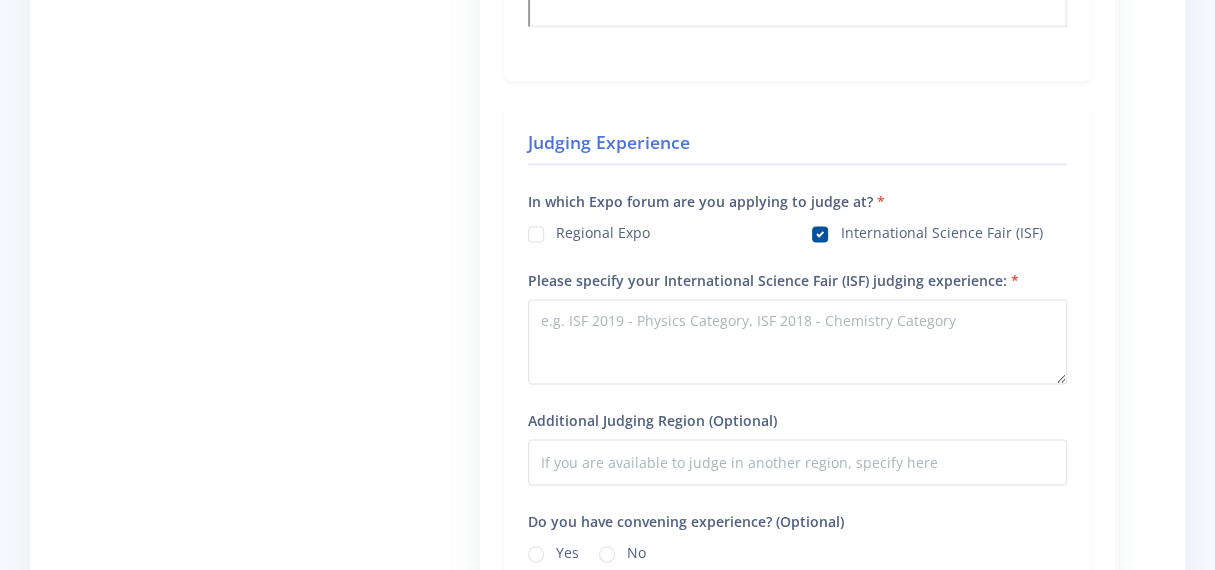 click on "Regional Expo" at bounding box center [603, 230] 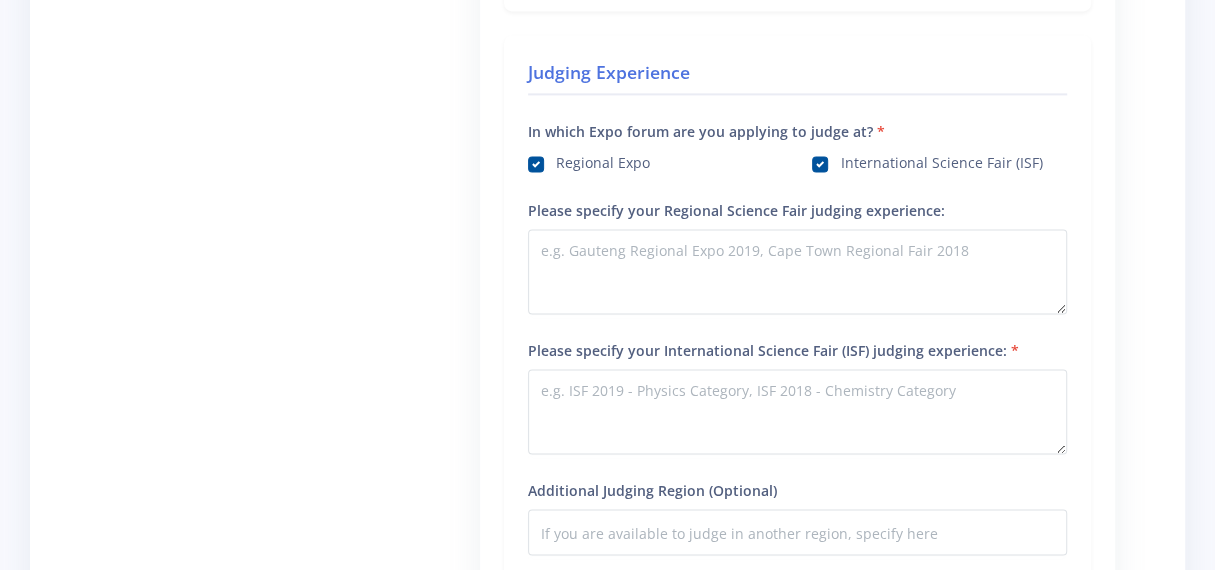 scroll, scrollTop: 1655, scrollLeft: 0, axis: vertical 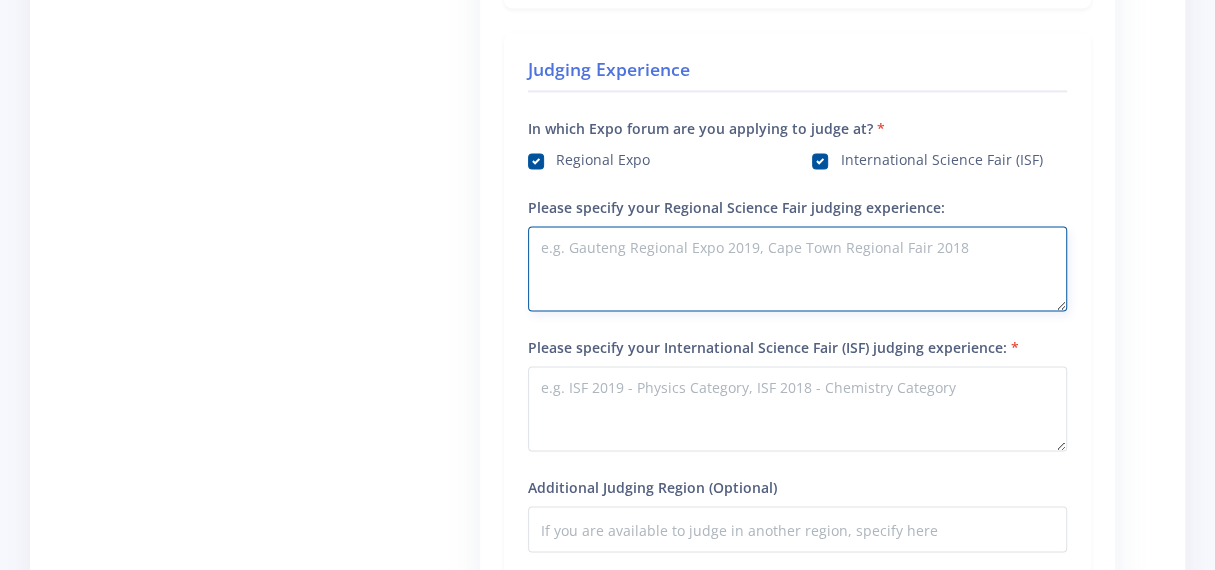 click on "Please specify your Regional Science Fair judging experience:" at bounding box center (797, 268) 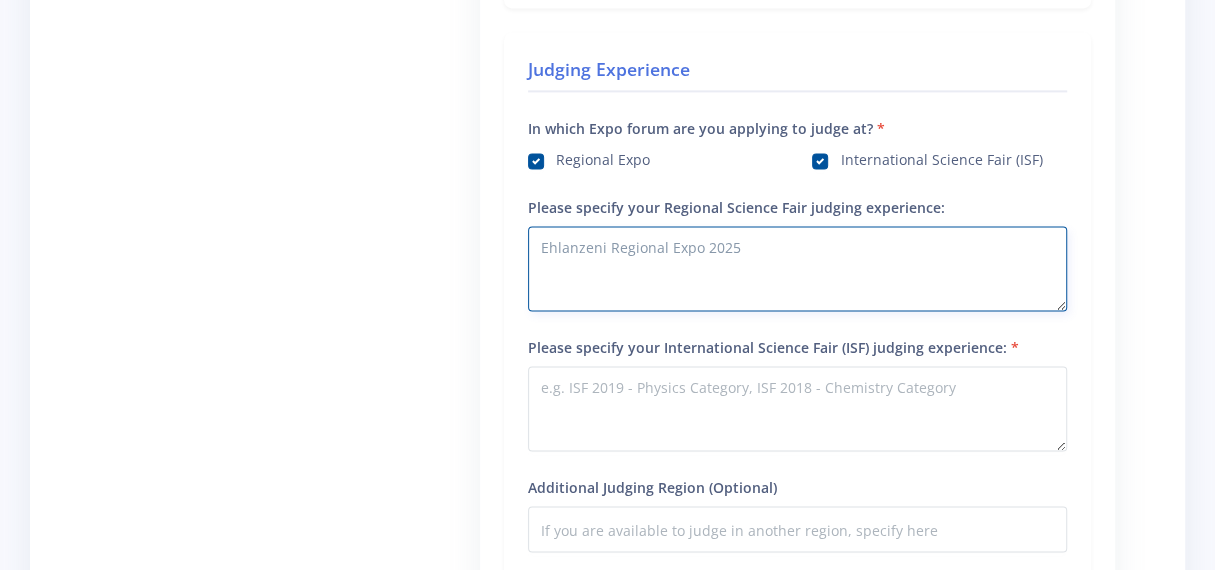 click on "Ehlanzeni Regional Expo 2025" at bounding box center (797, 268) 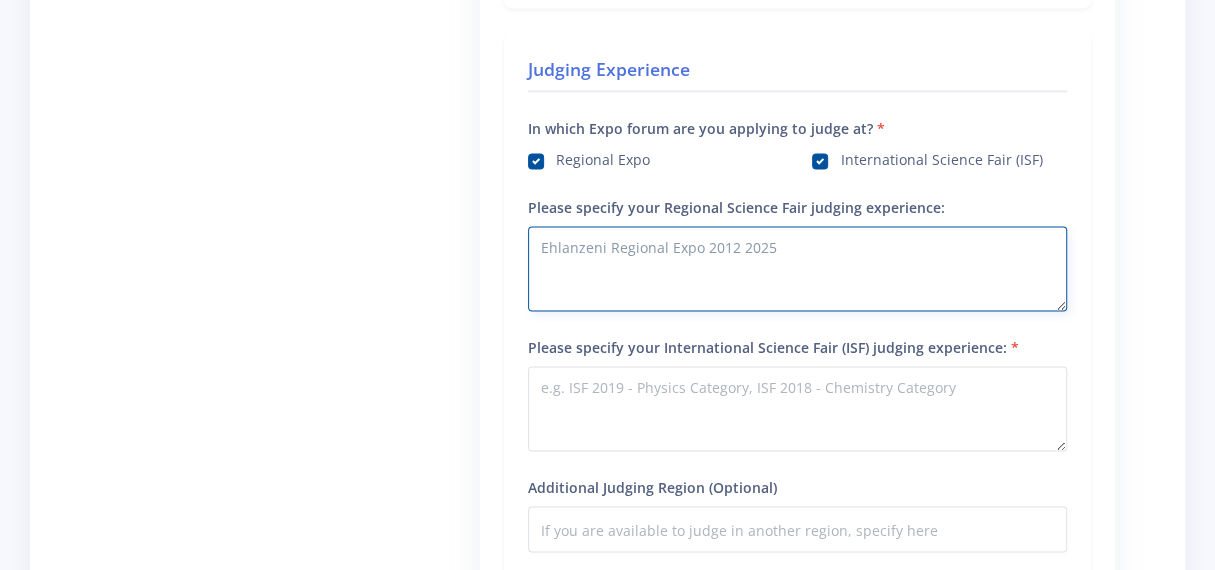 click on "Ehlanzeni Regional Expo 2012 2025" at bounding box center (797, 268) 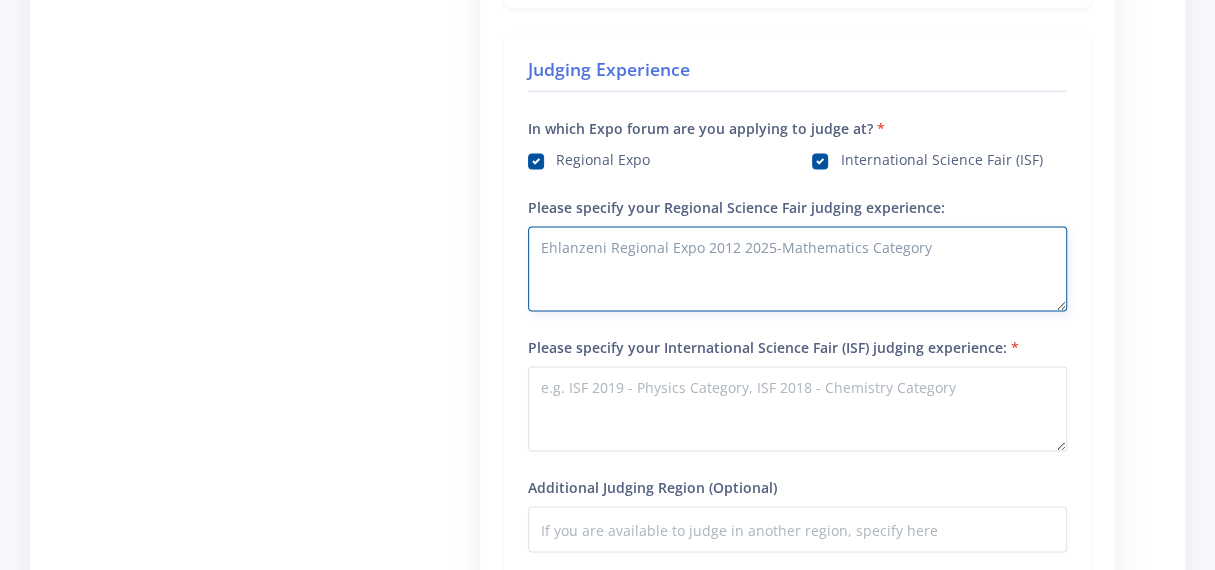 type on "Ehlanzeni Regional Expo 2012 2025-Mathematics Category" 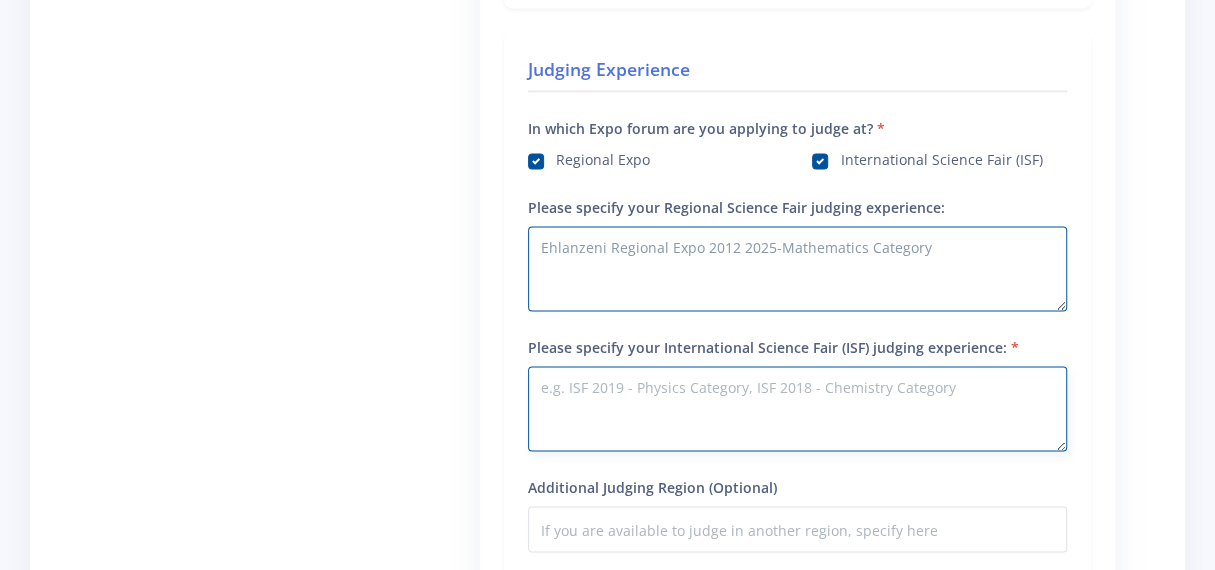 click on "Please specify your International Science Fair (ISF) judging experience:" at bounding box center (797, 408) 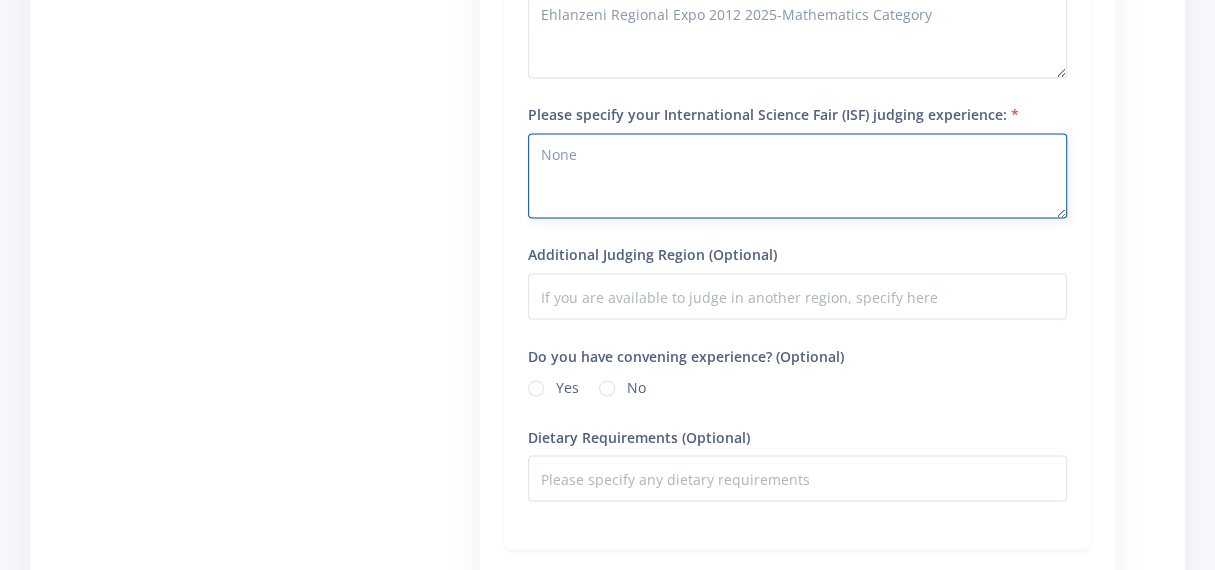 scroll, scrollTop: 1900, scrollLeft: 0, axis: vertical 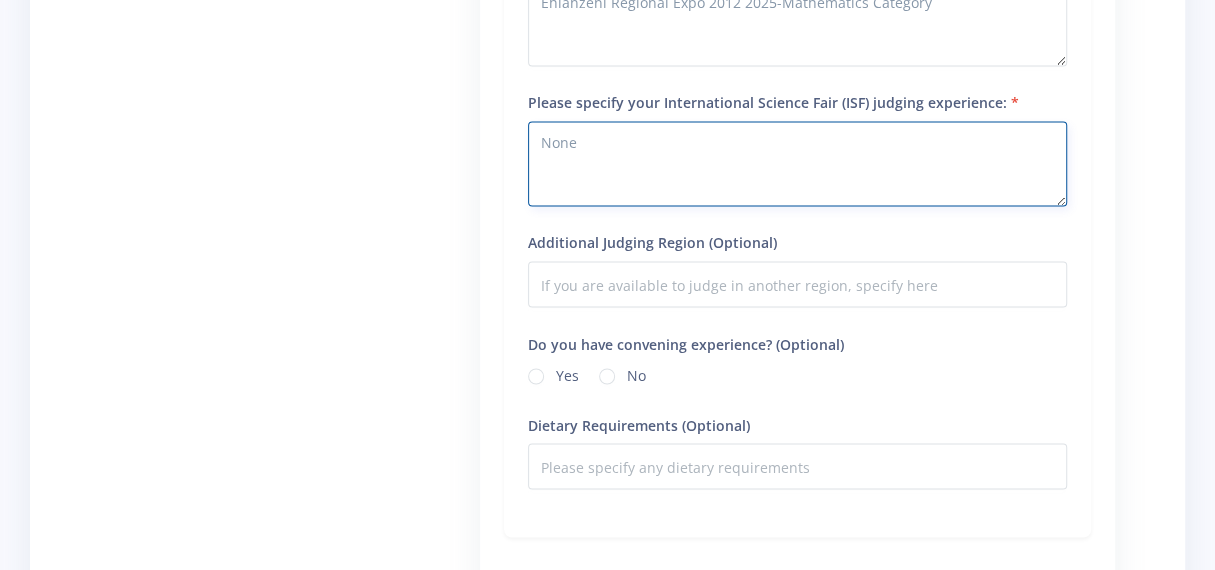 type on "None" 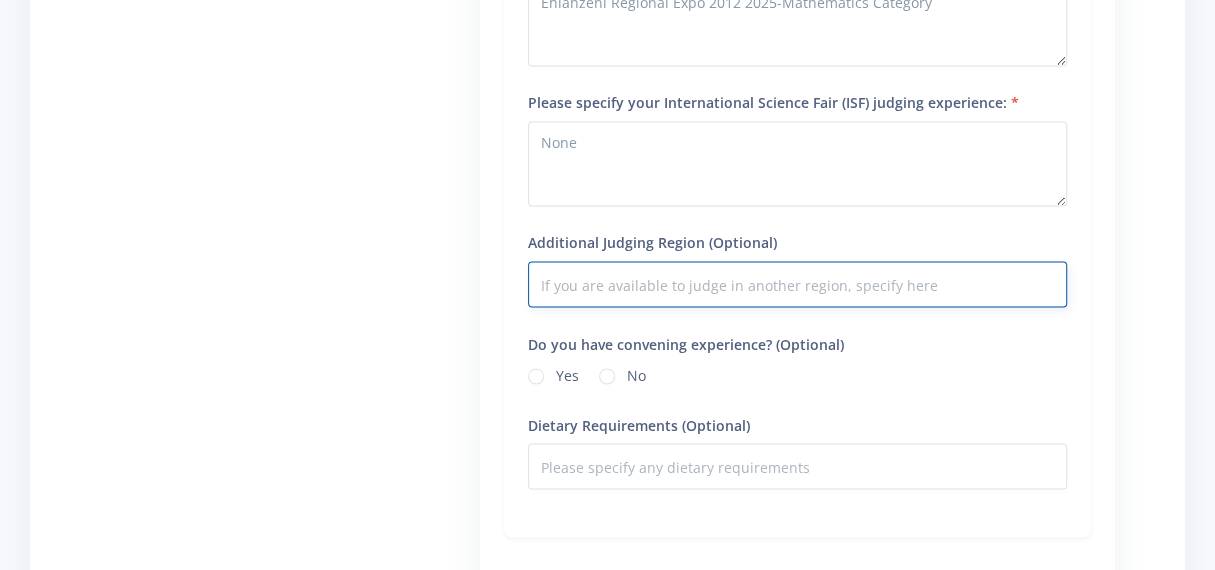 click on "Additional Judging Region (Optional)" at bounding box center (797, 284) 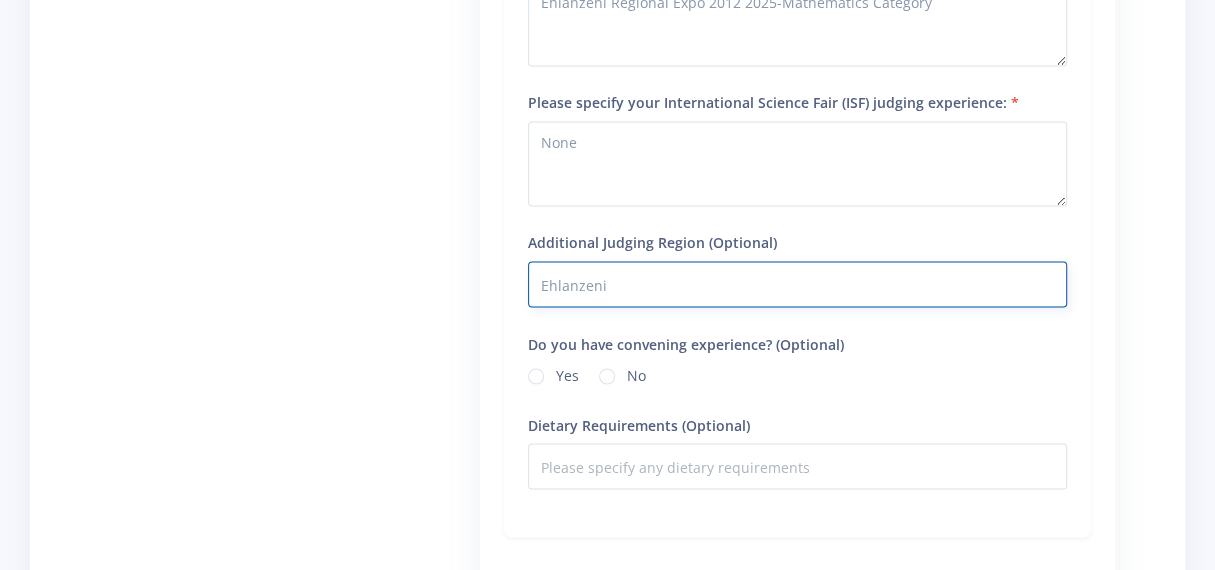 type on "Ehlanzeni" 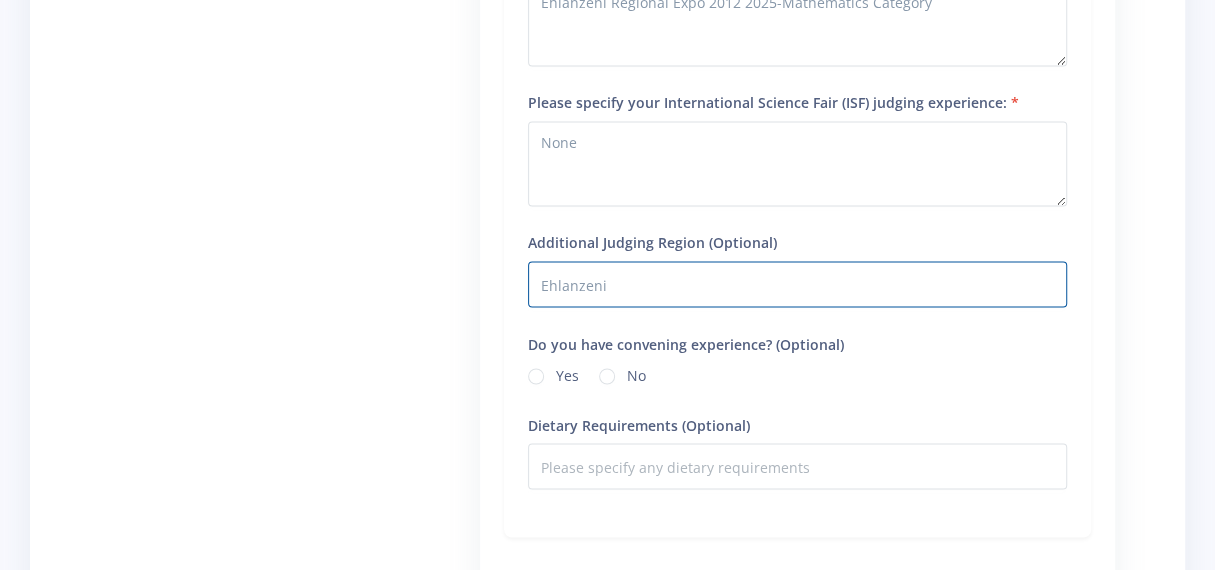 click on "No" at bounding box center [636, 372] 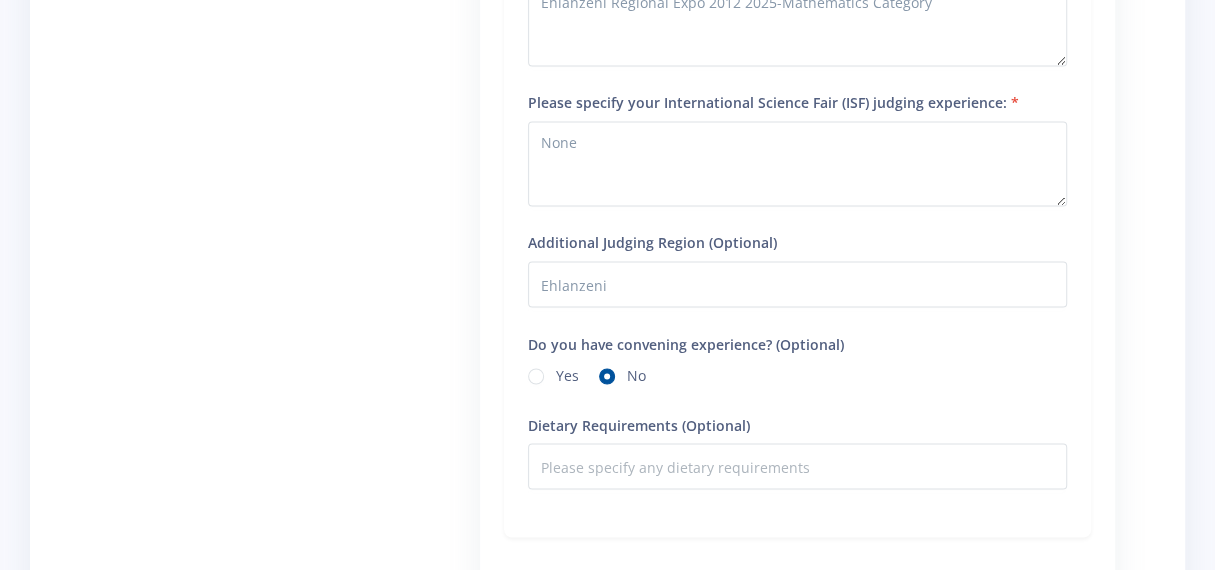 click on "Yes" at bounding box center [553, 376] 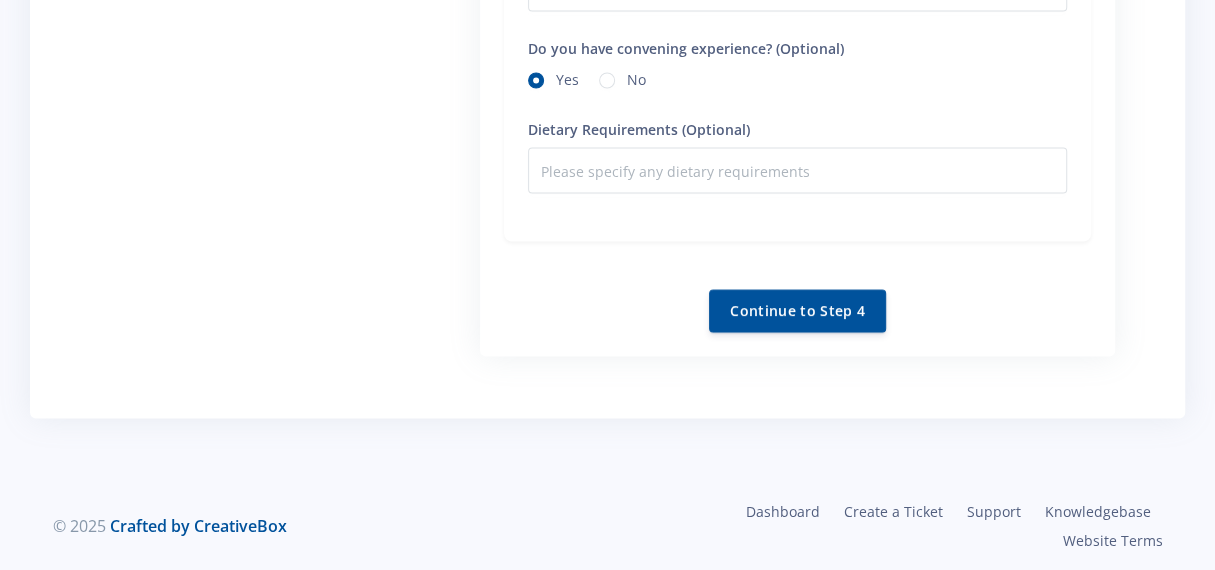 scroll, scrollTop: 2201, scrollLeft: 0, axis: vertical 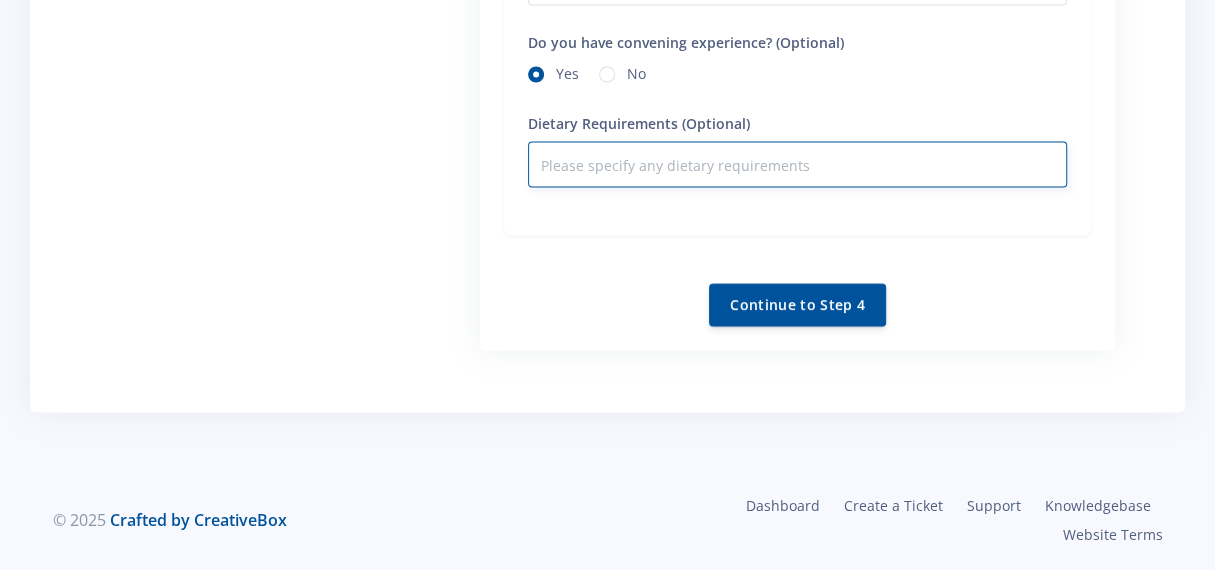 click on "Dietary Requirements (Optional)" at bounding box center (797, 165) 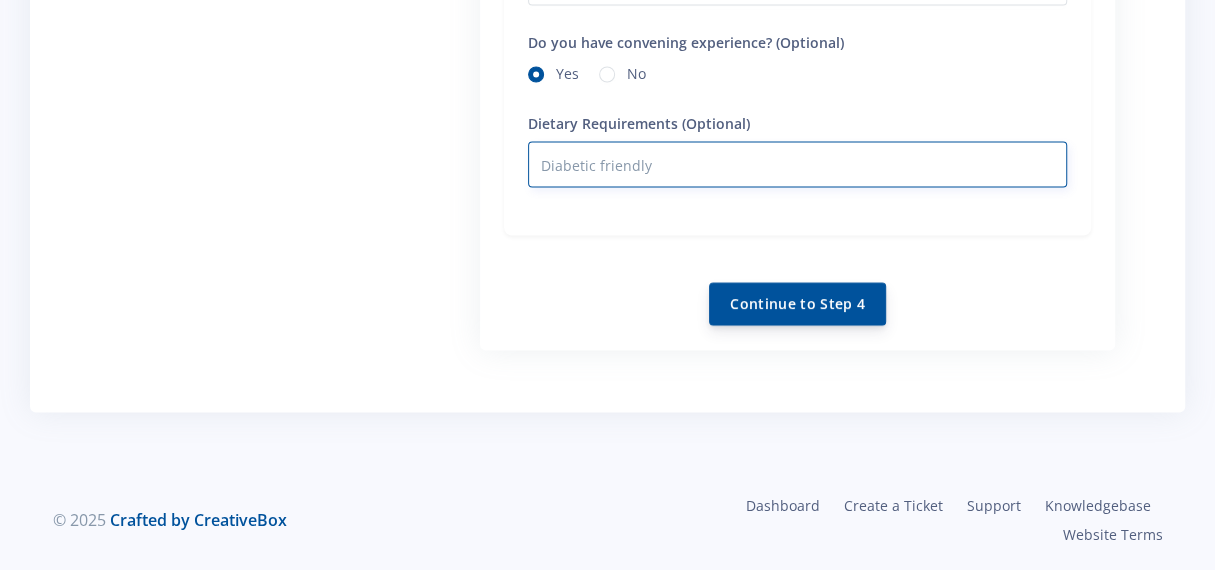 type on "Diabetic friendly" 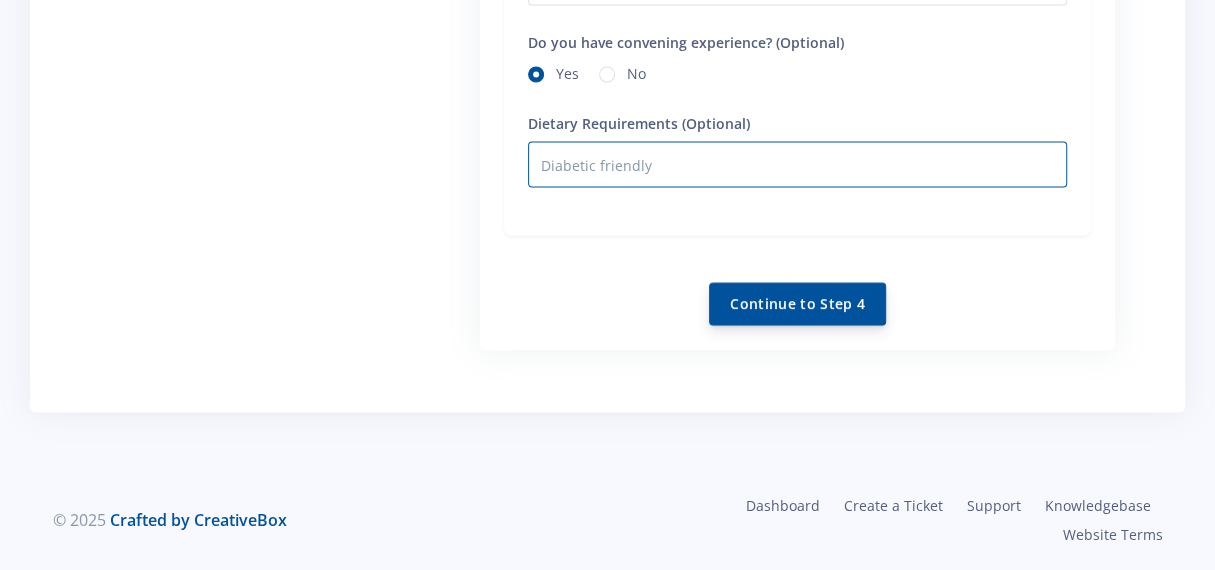 click on "Continue to Step 4" at bounding box center (797, 304) 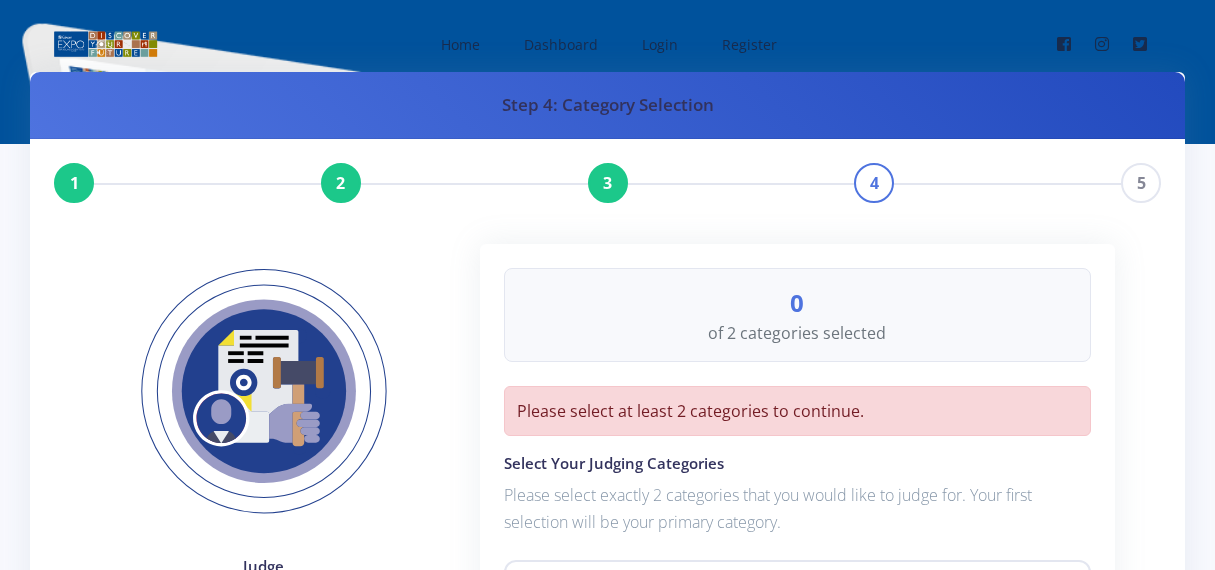 scroll, scrollTop: 0, scrollLeft: 0, axis: both 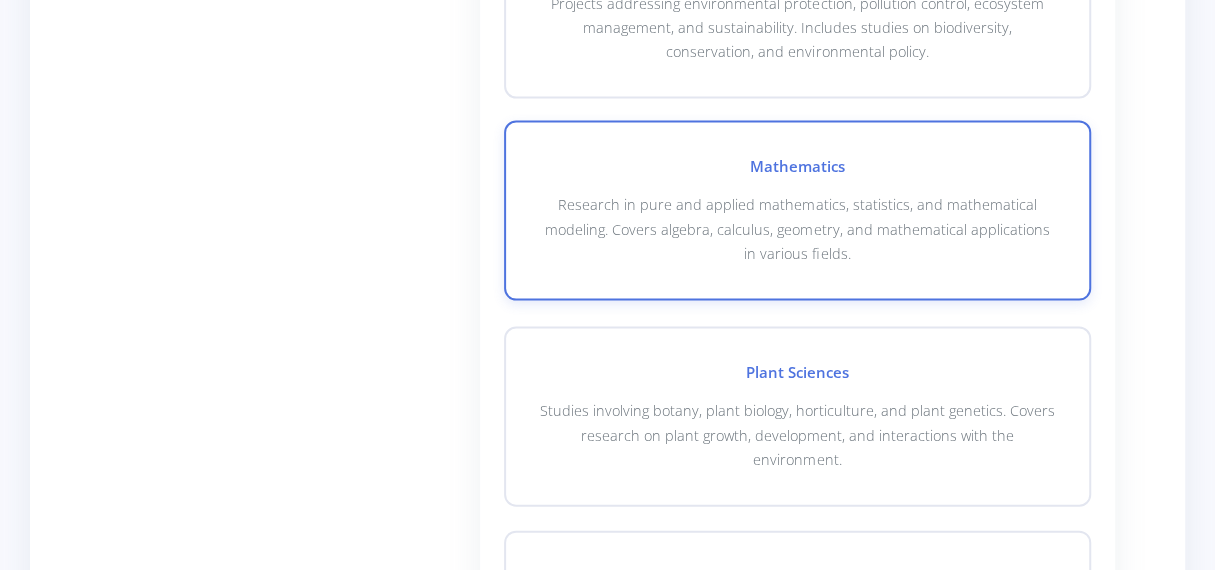 click on "Mathematics
Research in pure and applied mathematics, statistics, and mathematical modeling. Covers algebra, calculus, geometry, and mathematical applications in various fields." at bounding box center (797, 211) 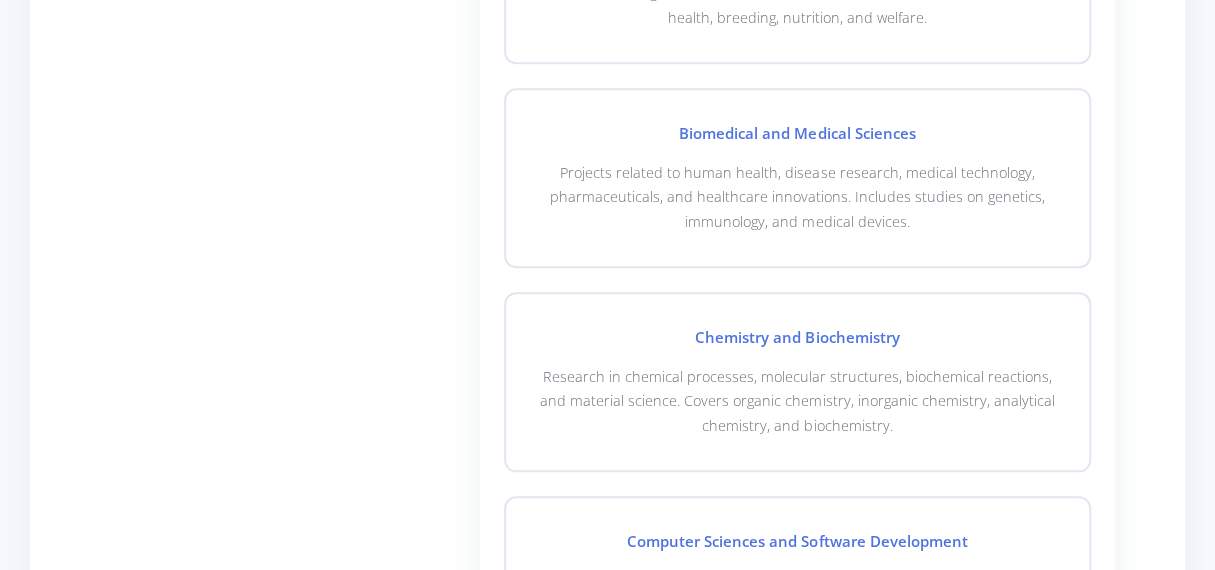scroll, scrollTop: 871, scrollLeft: 0, axis: vertical 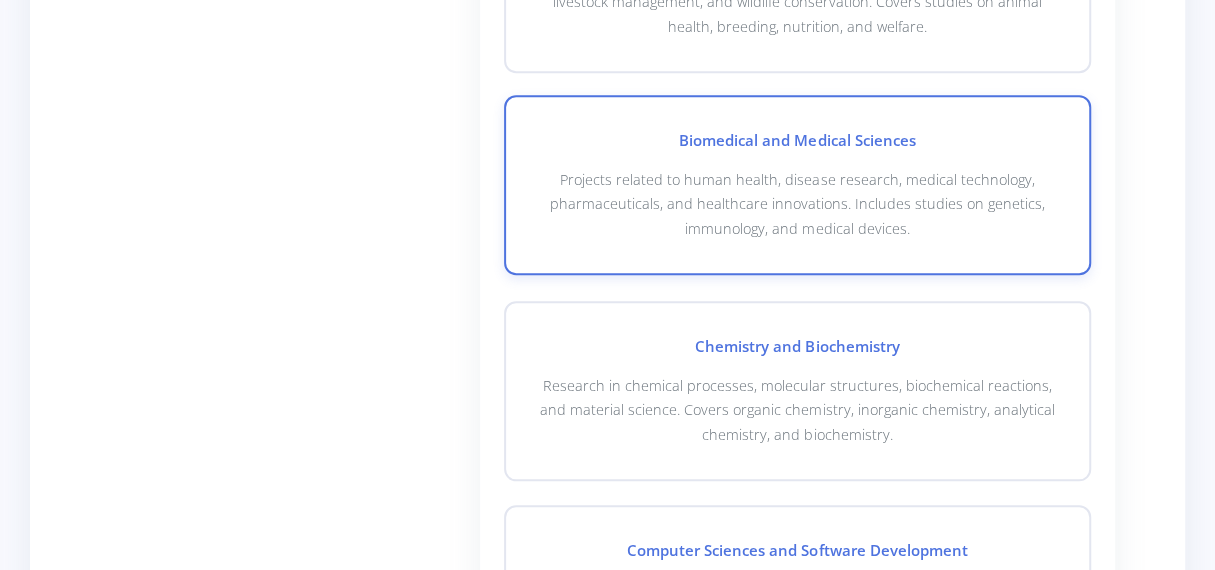 click on "Projects related to human health, disease research, medical technology, pharmaceuticals, and healthcare innovations. Includes studies on genetics, immunology, and medical devices." at bounding box center [797, 204] 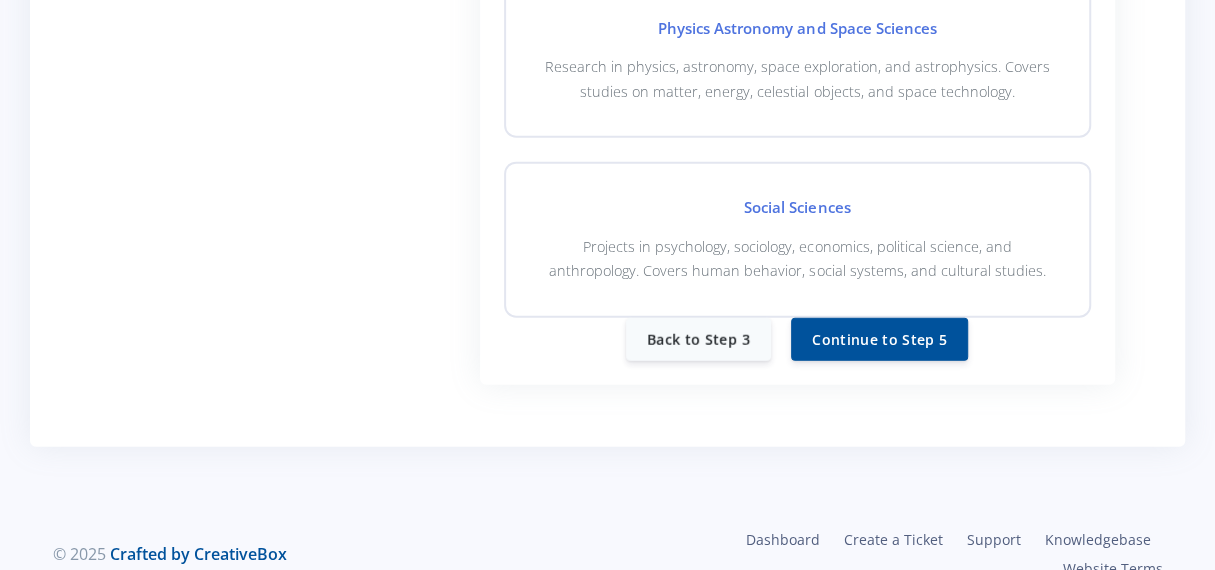 scroll, scrollTop: 2823, scrollLeft: 0, axis: vertical 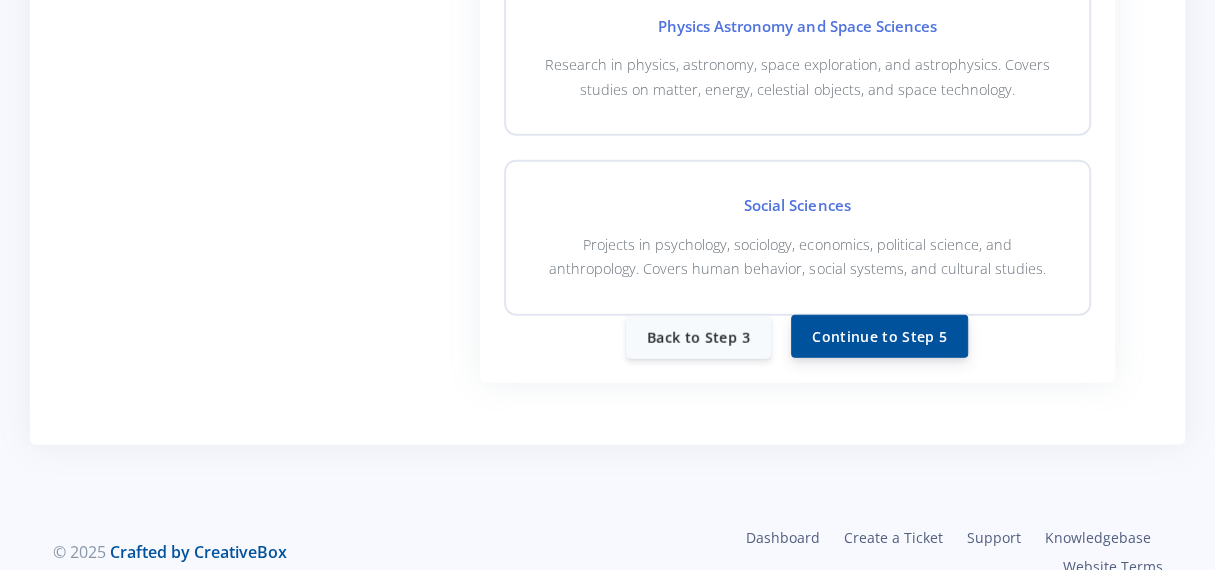 click on "Continue to Step 5" at bounding box center (879, 336) 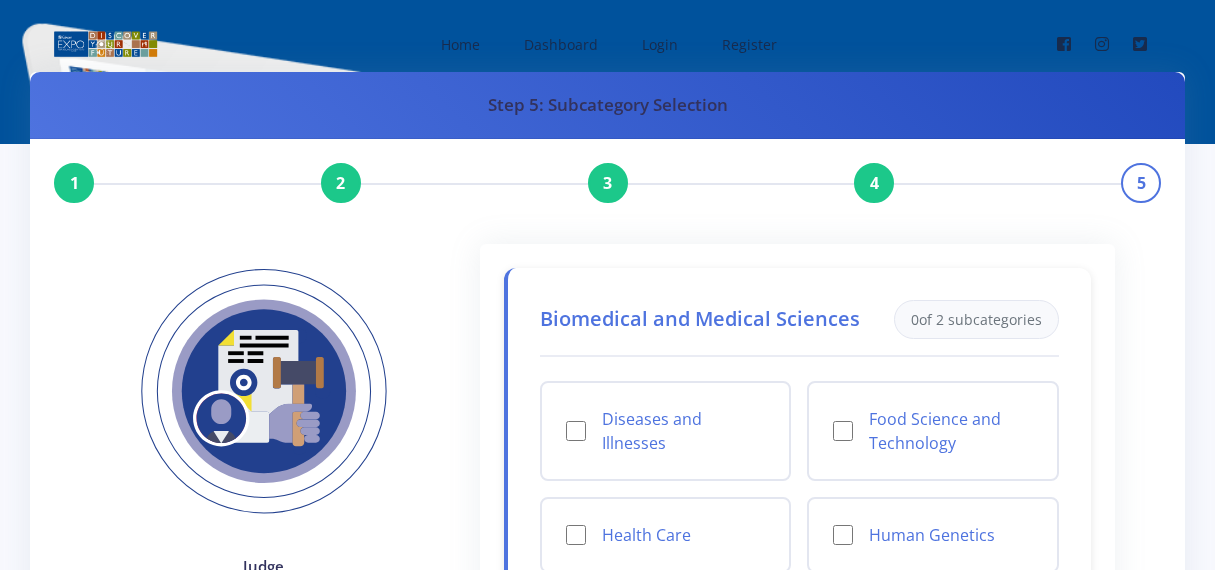 scroll, scrollTop: 0, scrollLeft: 0, axis: both 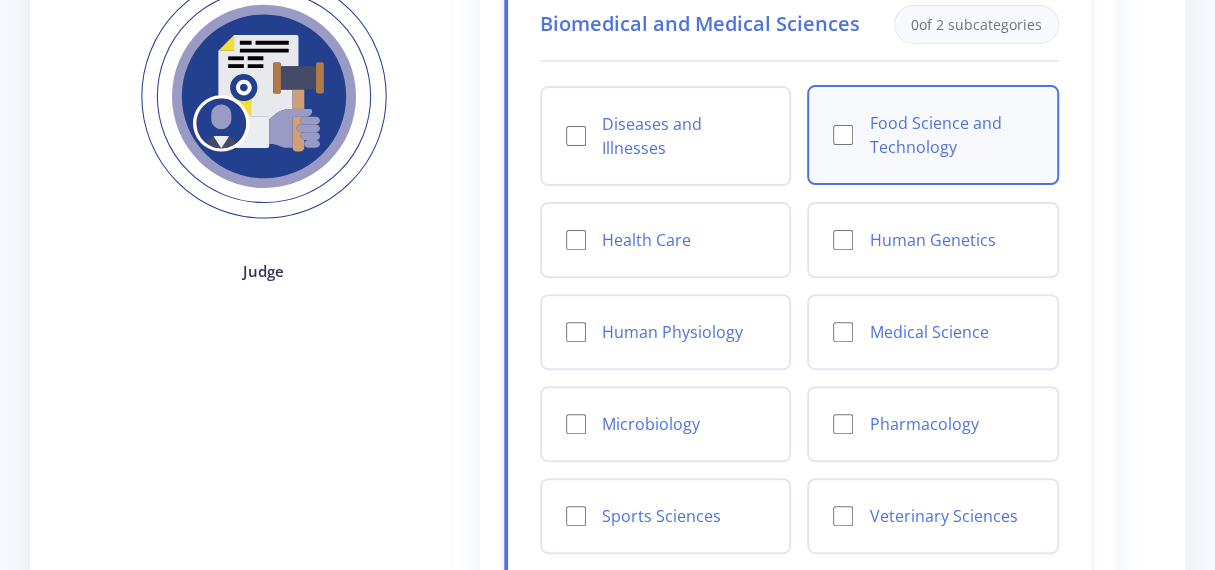 click on "Food Science and Technology" at bounding box center [843, 135] 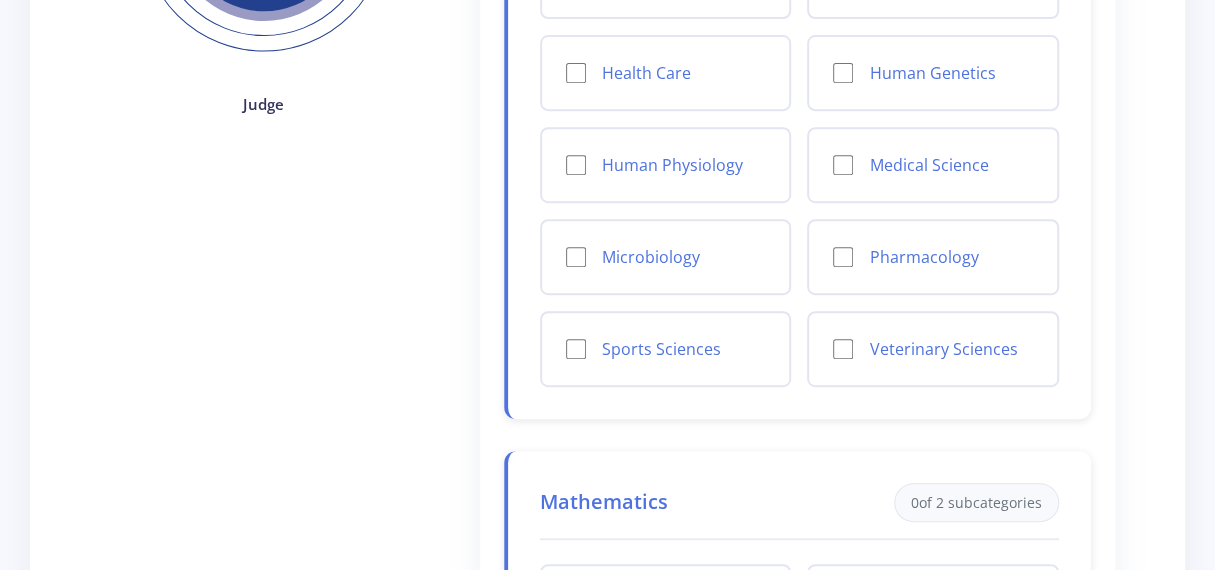 scroll, scrollTop: 467, scrollLeft: 0, axis: vertical 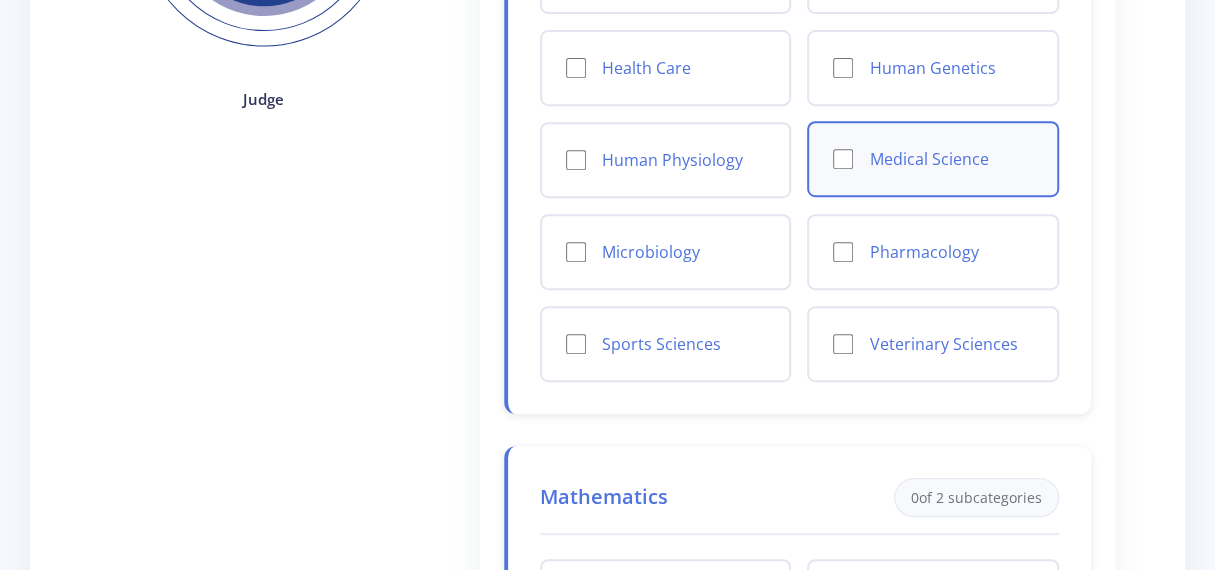 click on "Medical Science" at bounding box center (843, 159) 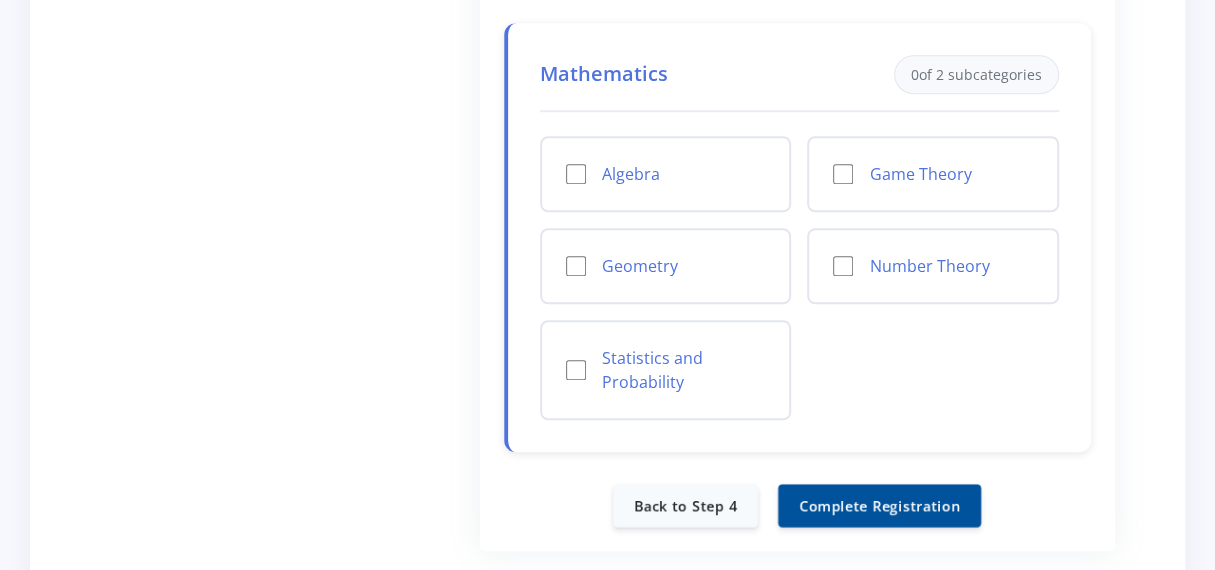 scroll, scrollTop: 892, scrollLeft: 0, axis: vertical 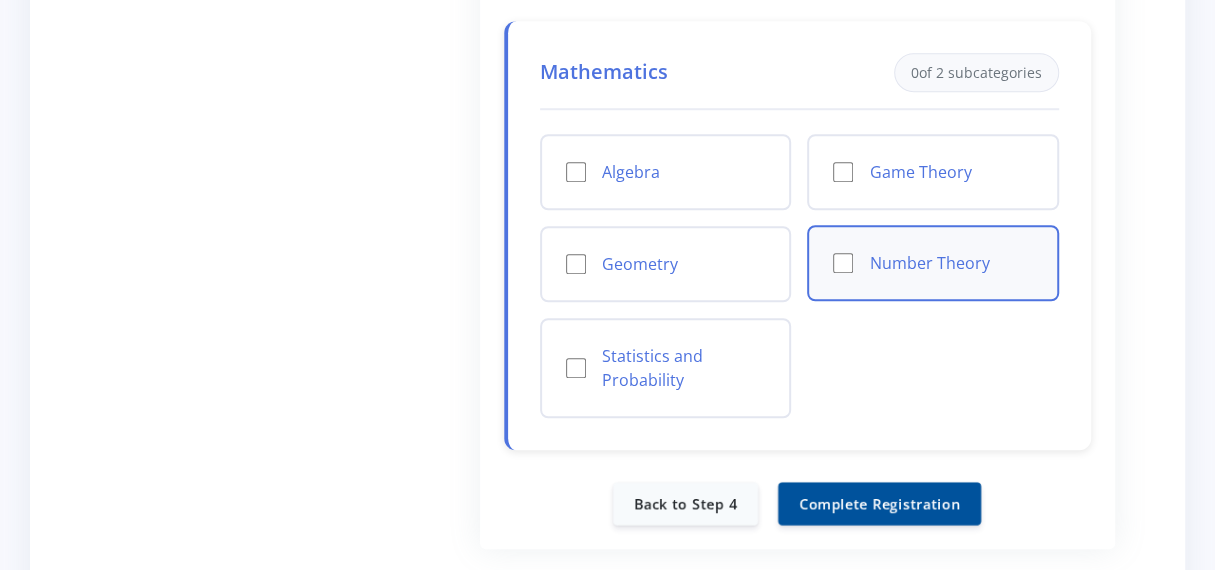 click on "Number Theory" at bounding box center [843, 263] 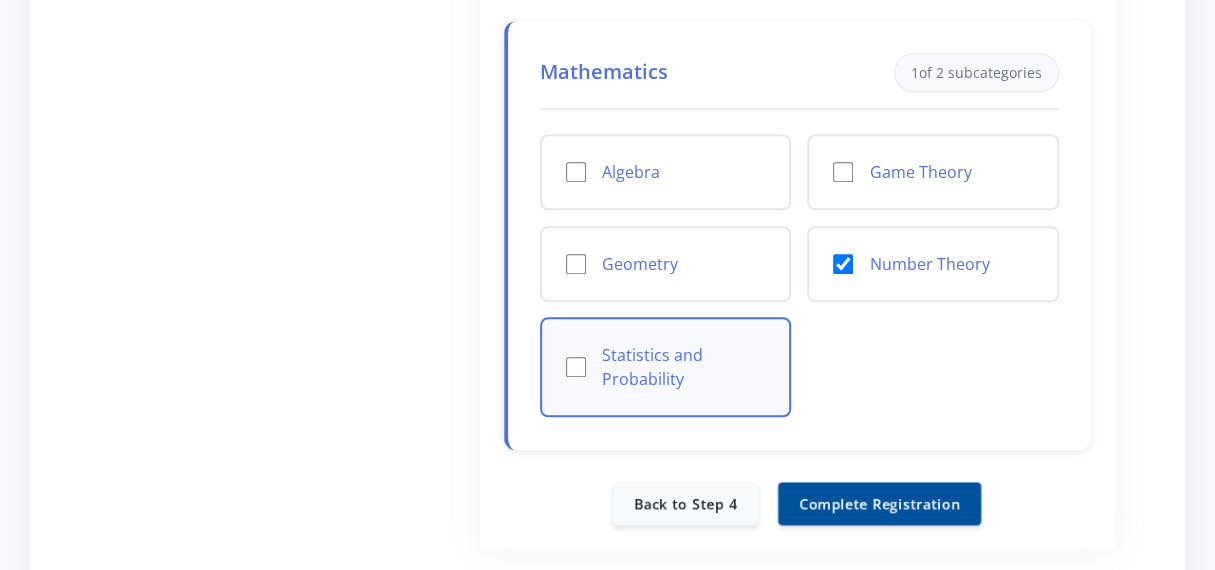 click on "Statistics and Probability" at bounding box center (576, 367) 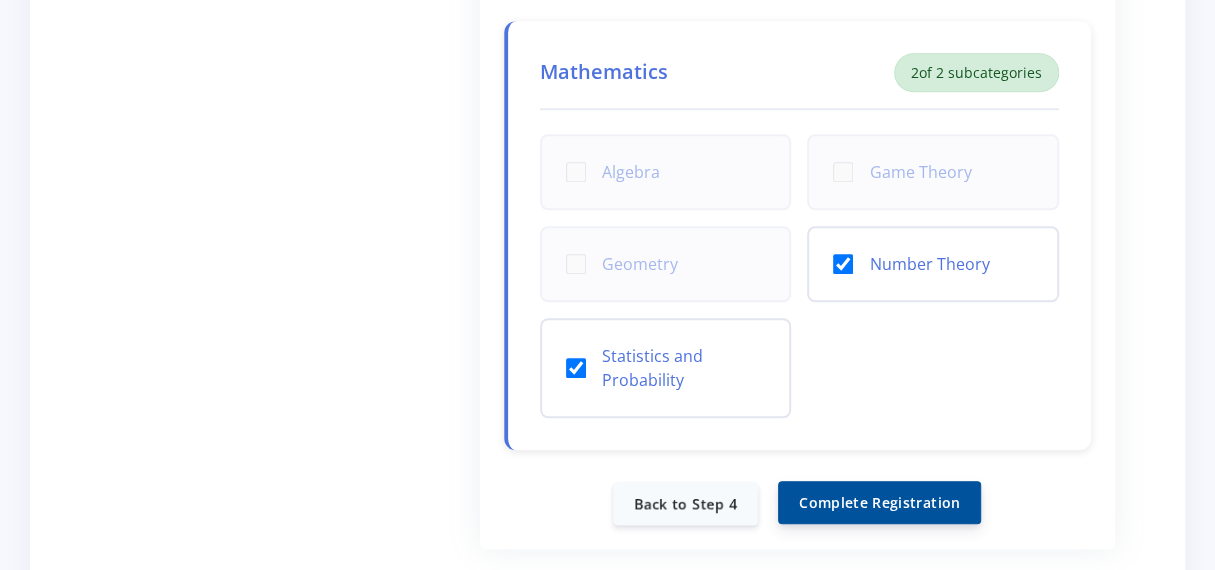 click on "Complete Registration" at bounding box center (879, 502) 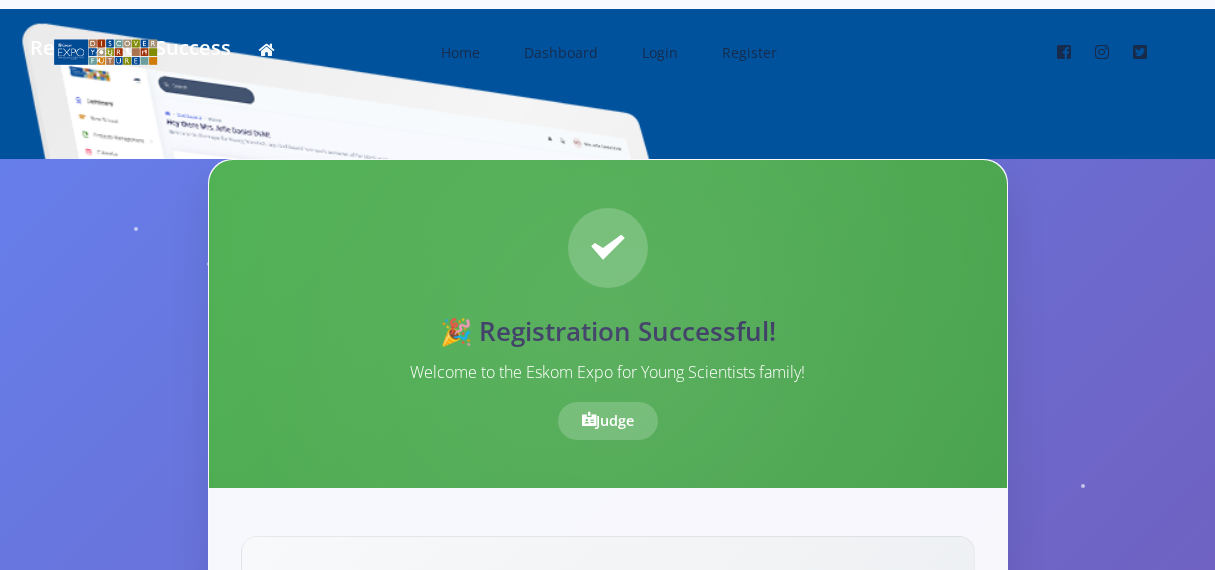 scroll, scrollTop: 0, scrollLeft: 0, axis: both 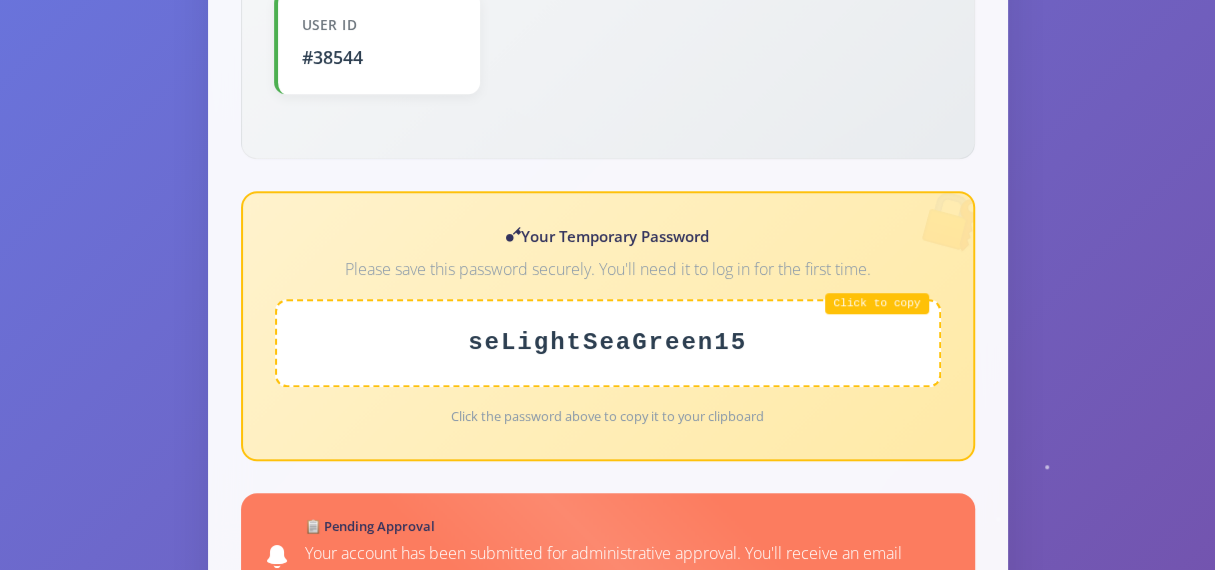 click on "seLightSeaGreen15" at bounding box center [608, 343] 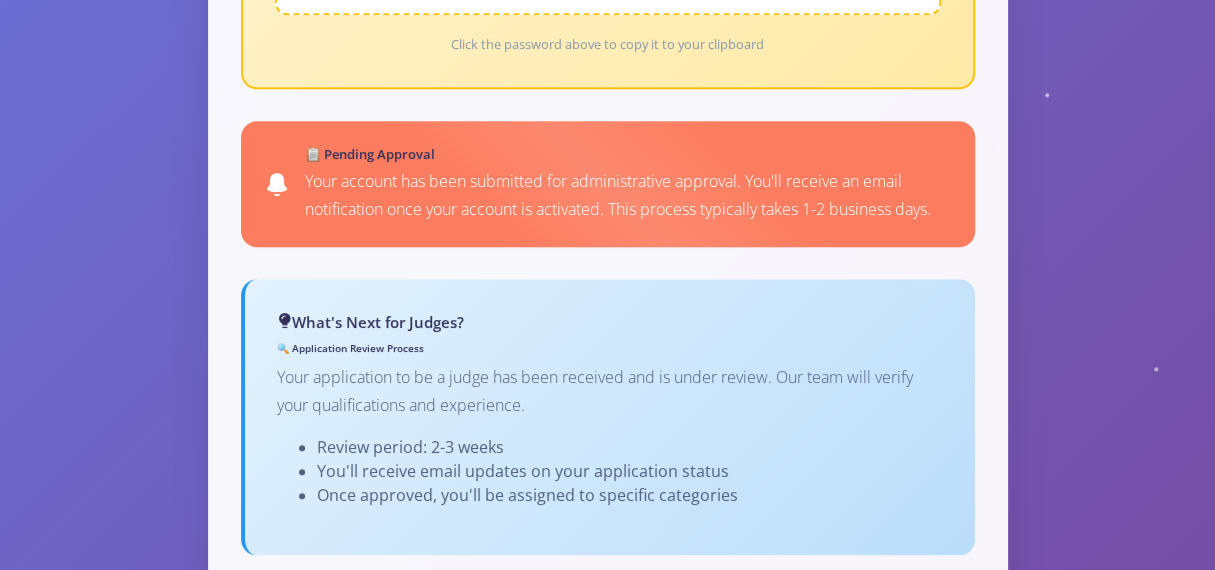 scroll, scrollTop: 1151, scrollLeft: 0, axis: vertical 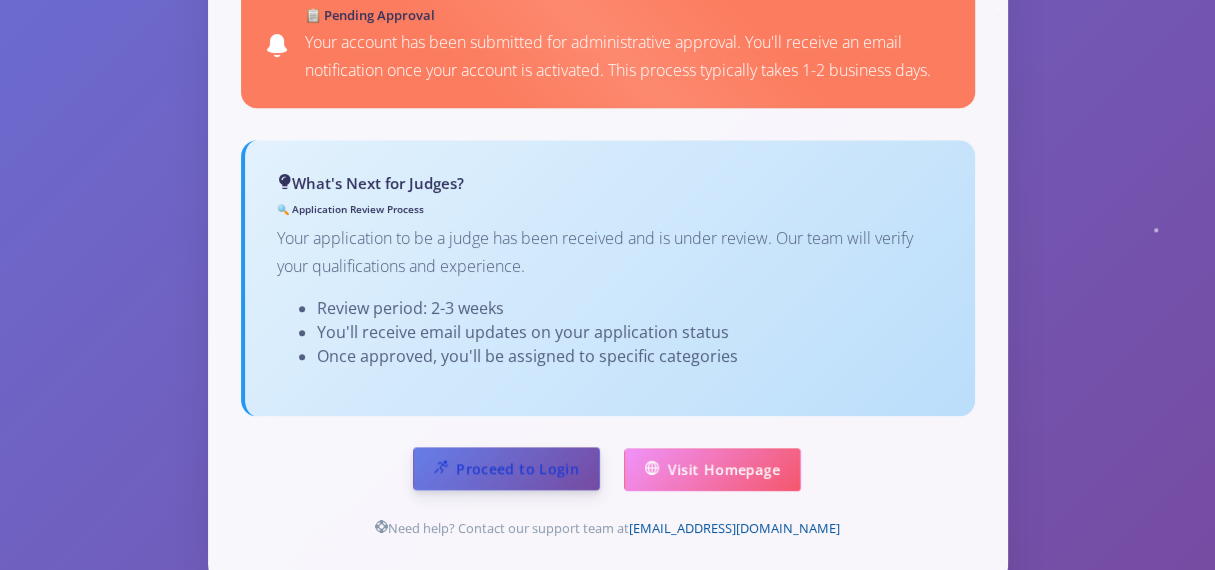 click on "Proceed to Login" at bounding box center [506, 468] 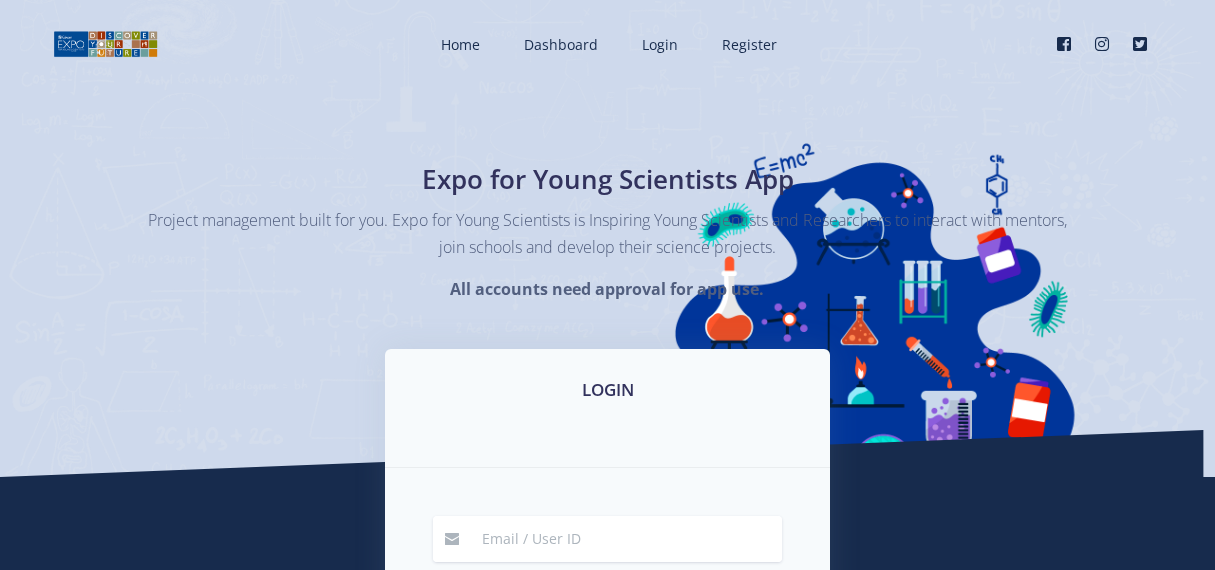 scroll, scrollTop: 230, scrollLeft: 0, axis: vertical 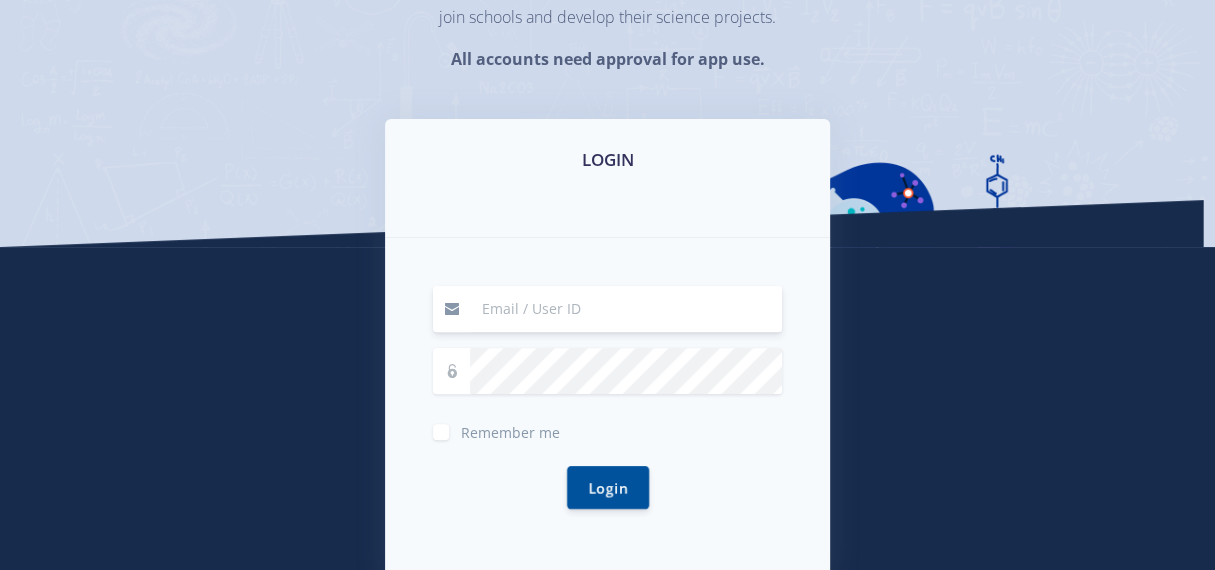 click at bounding box center (626, 309) 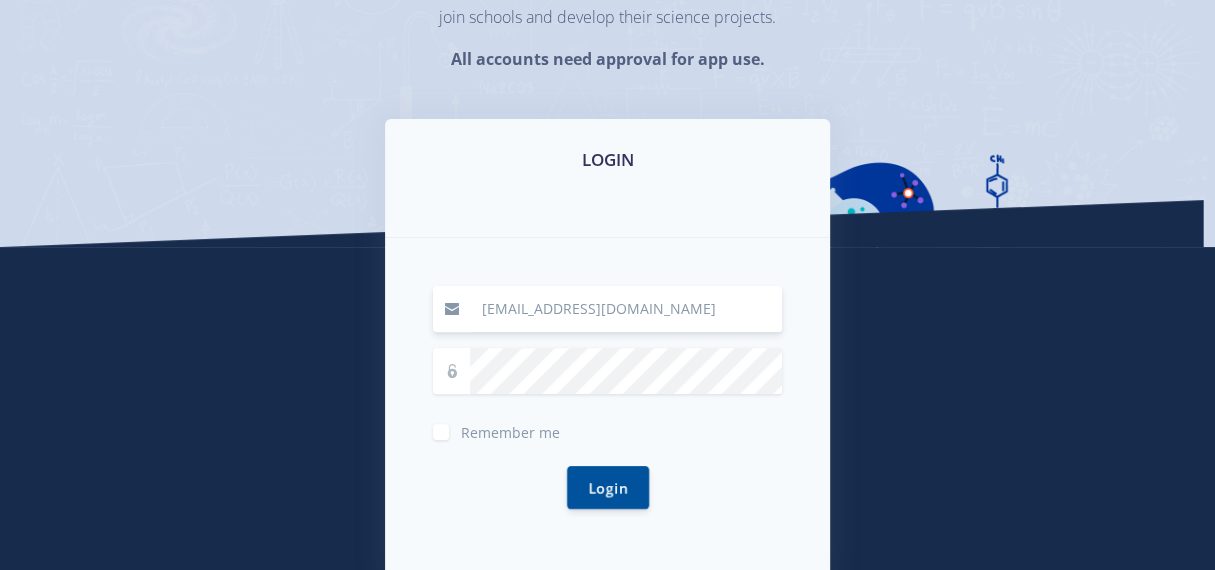 type on "[EMAIL_ADDRESS][DOMAIN_NAME]" 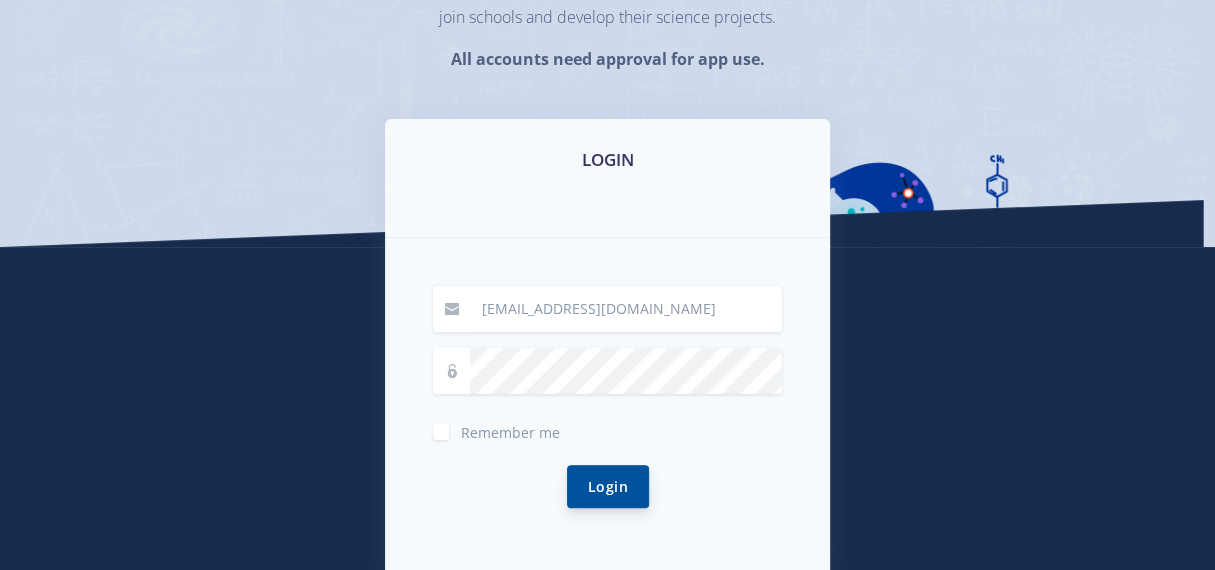 click on "Login" at bounding box center (608, 486) 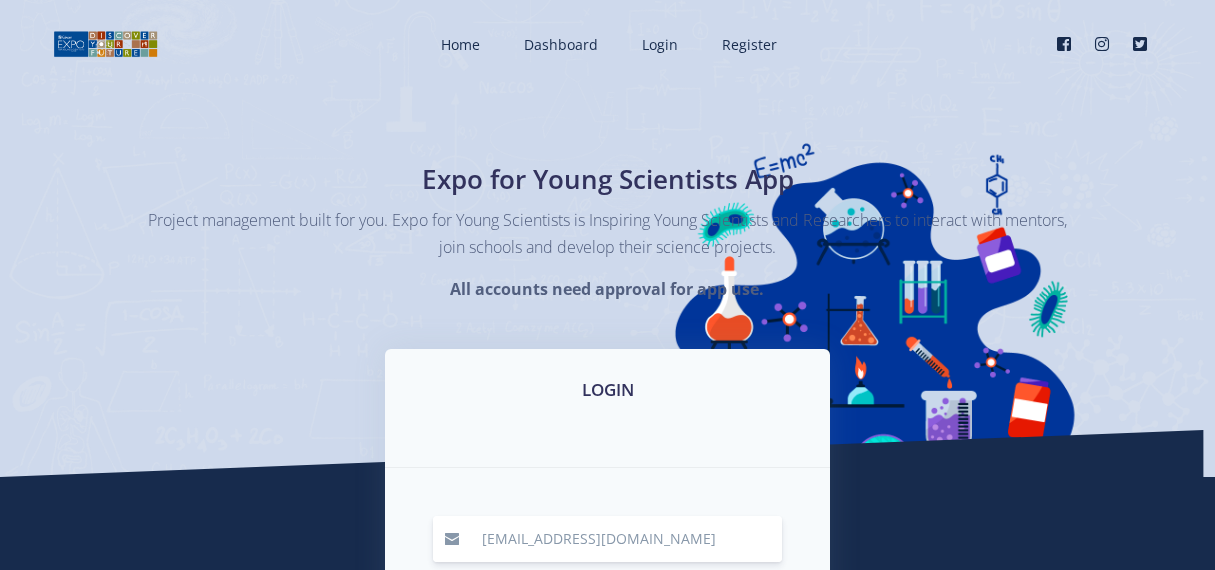 scroll, scrollTop: 0, scrollLeft: 0, axis: both 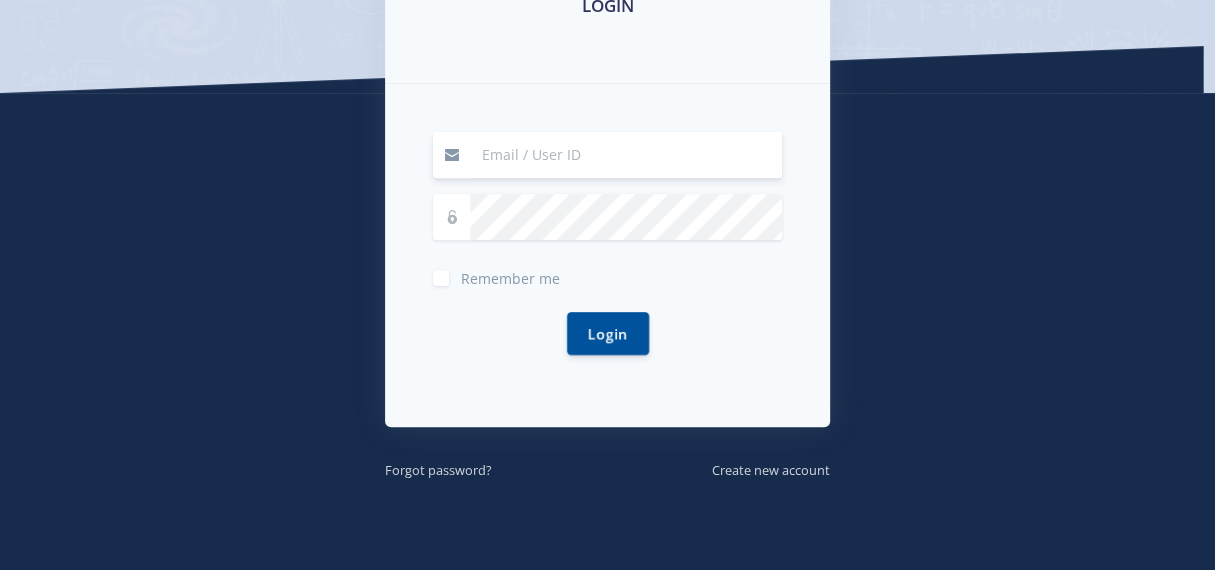 click at bounding box center [626, 155] 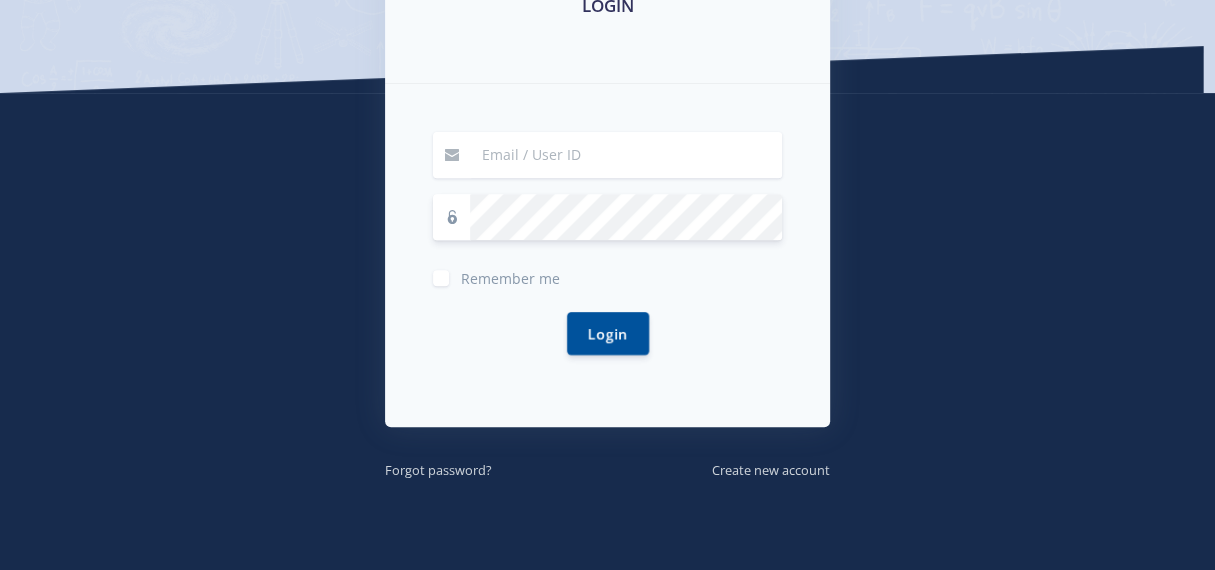click at bounding box center (626, 155) 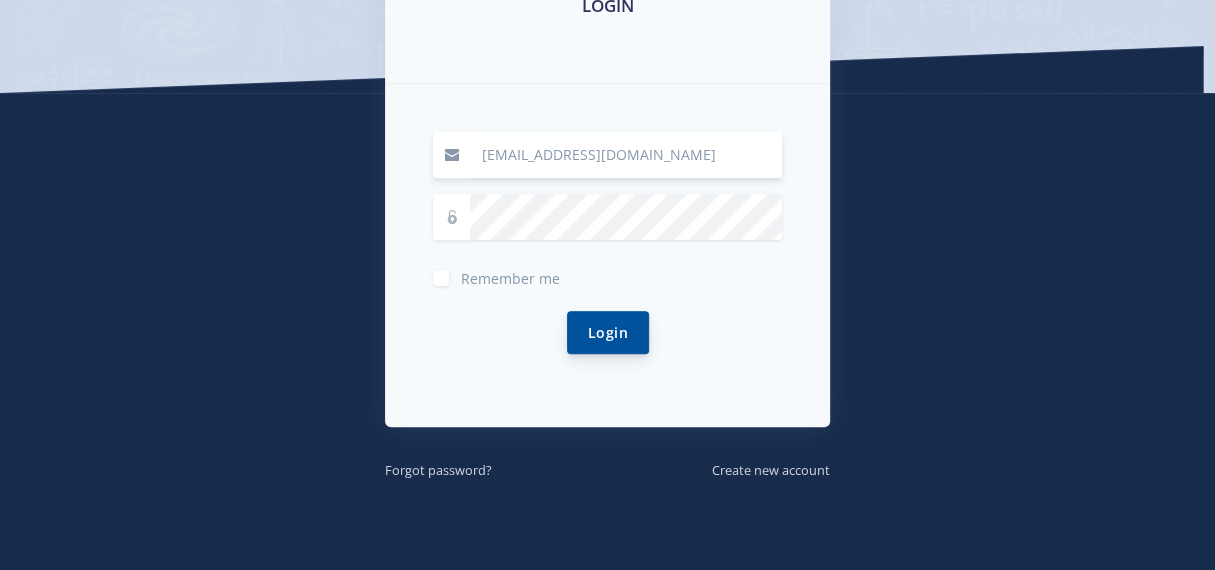 type on "[EMAIL_ADDRESS][DOMAIN_NAME]" 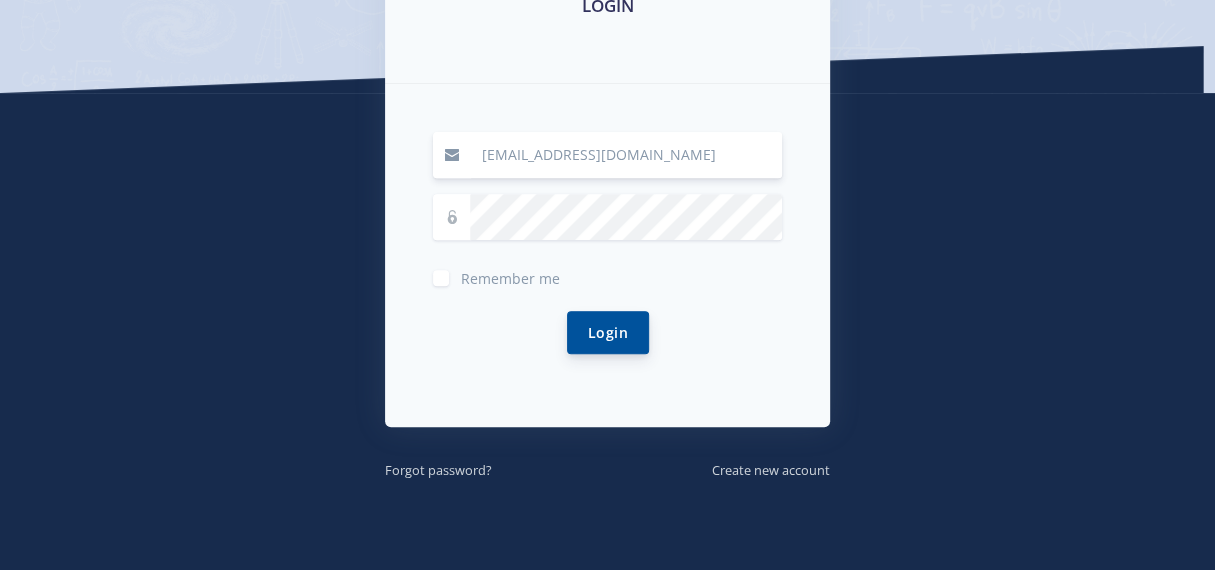 click on "Login" at bounding box center [608, 332] 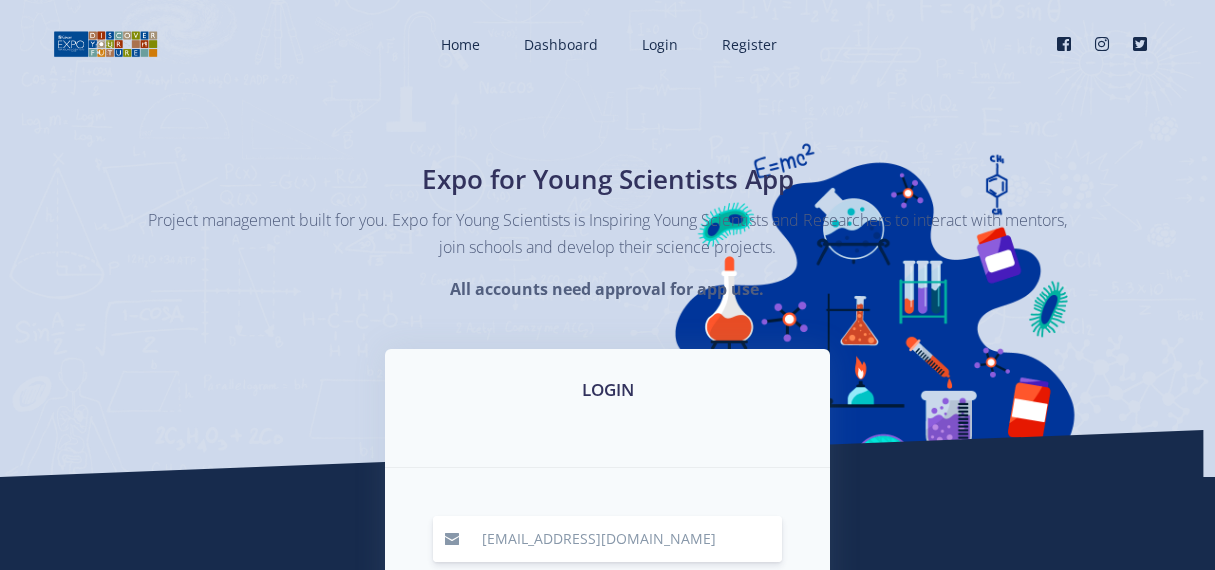 scroll, scrollTop: 0, scrollLeft: 0, axis: both 